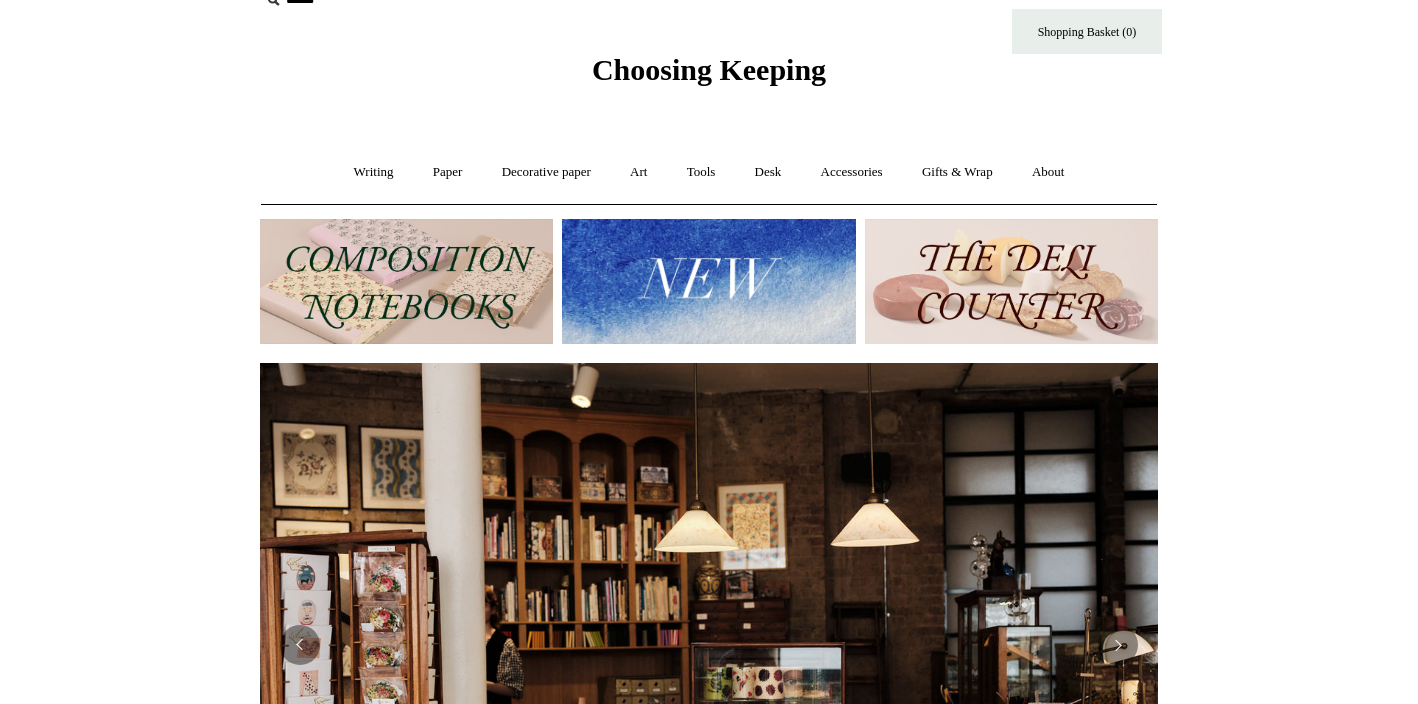 scroll, scrollTop: 42, scrollLeft: 0, axis: vertical 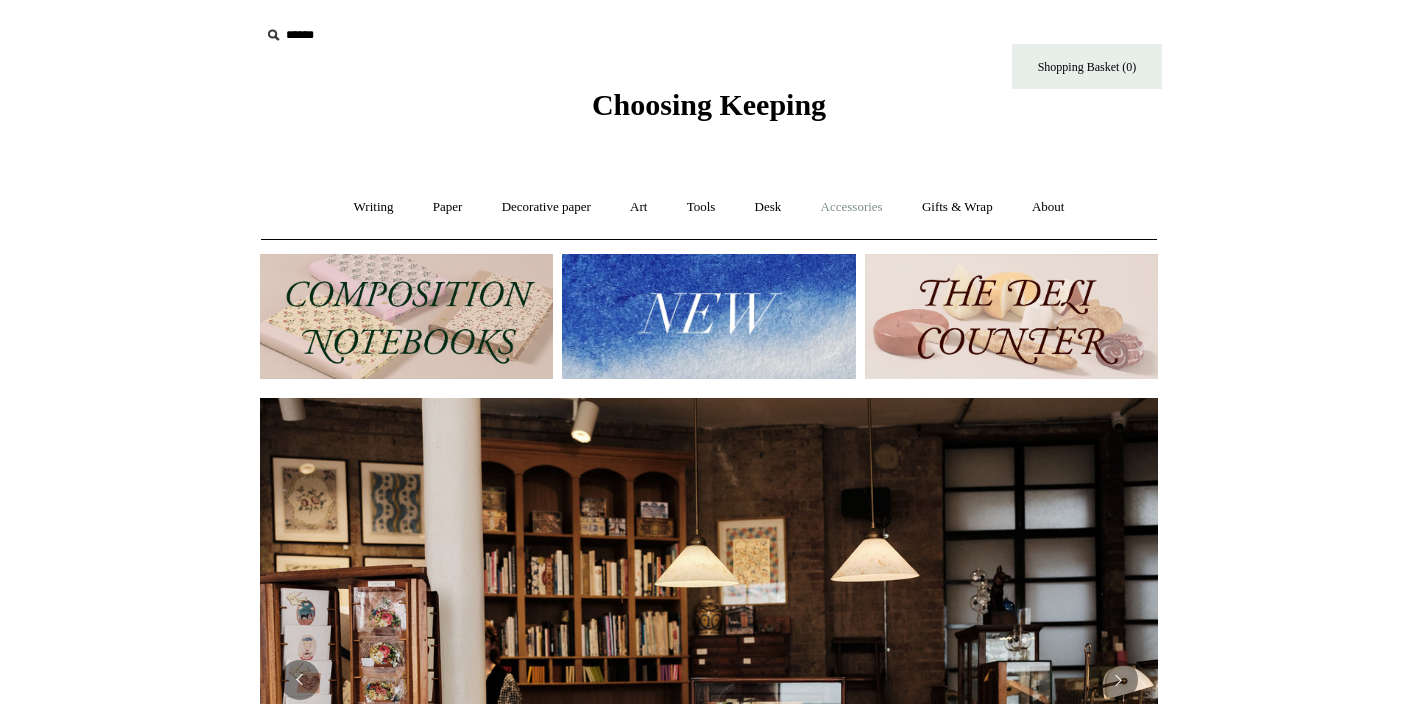 click on "Accessories +" at bounding box center (852, 207) 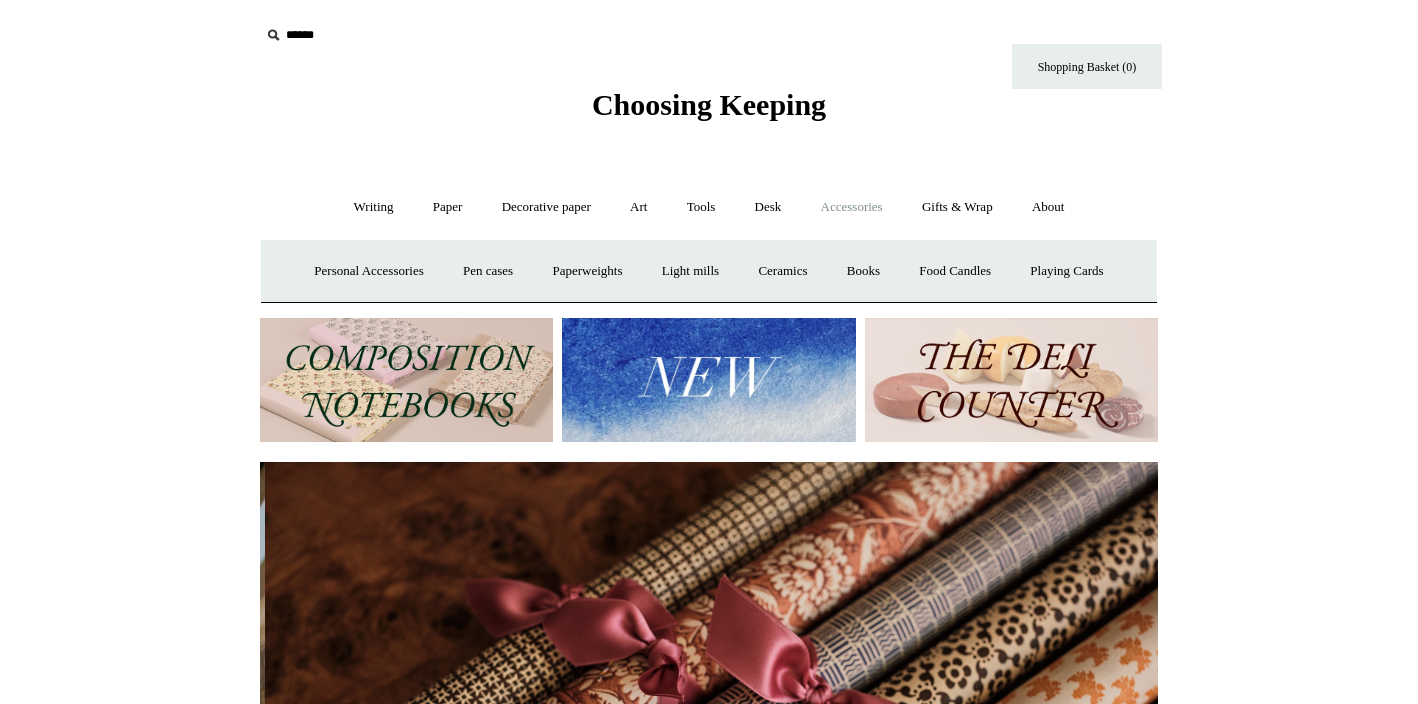 scroll, scrollTop: 0, scrollLeft: 1796, axis: horizontal 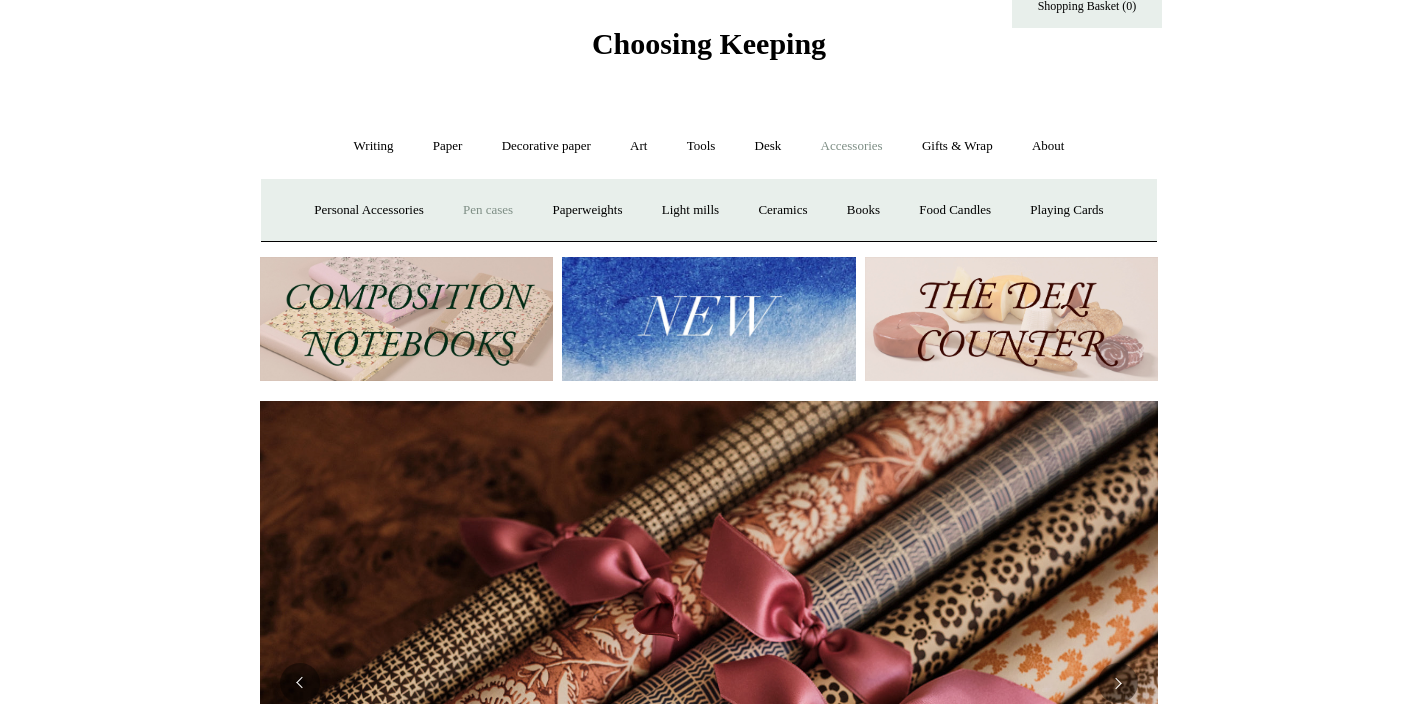 click on "Pen cases" at bounding box center [488, 210] 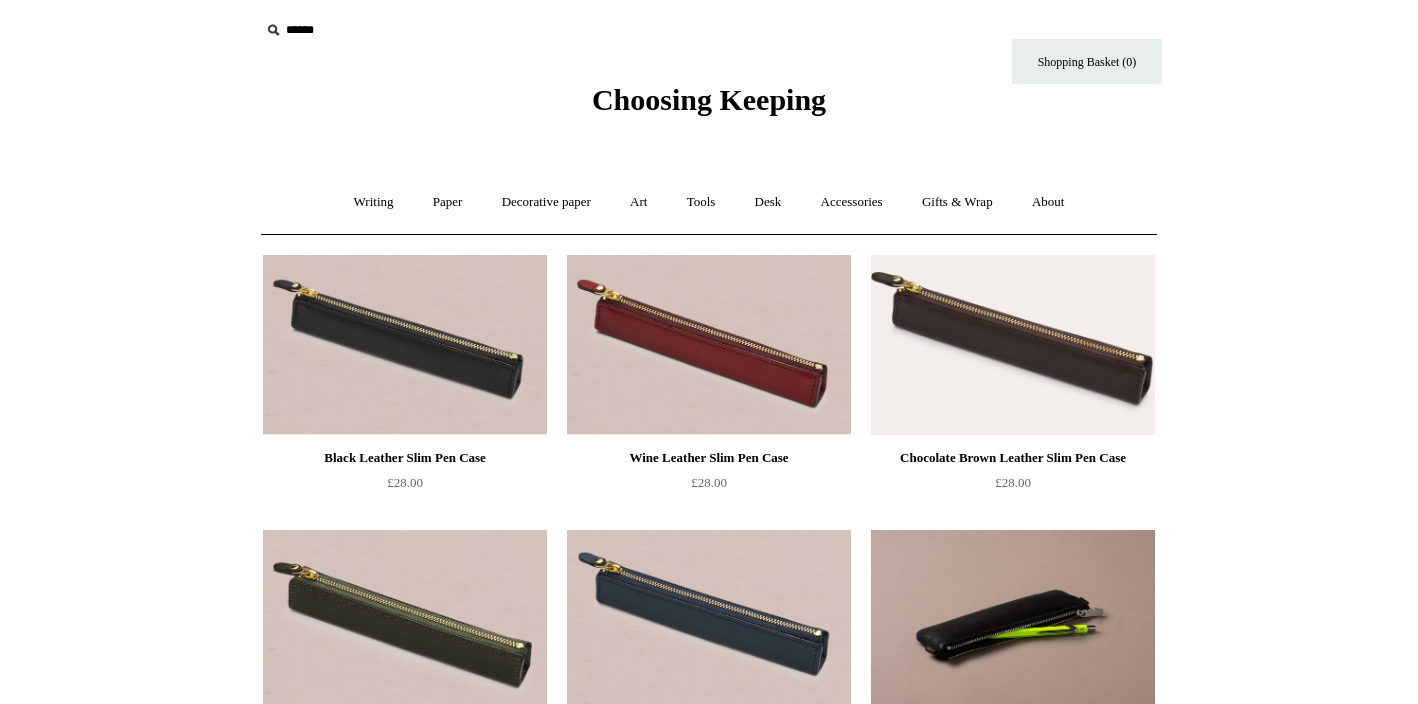scroll, scrollTop: 0, scrollLeft: 0, axis: both 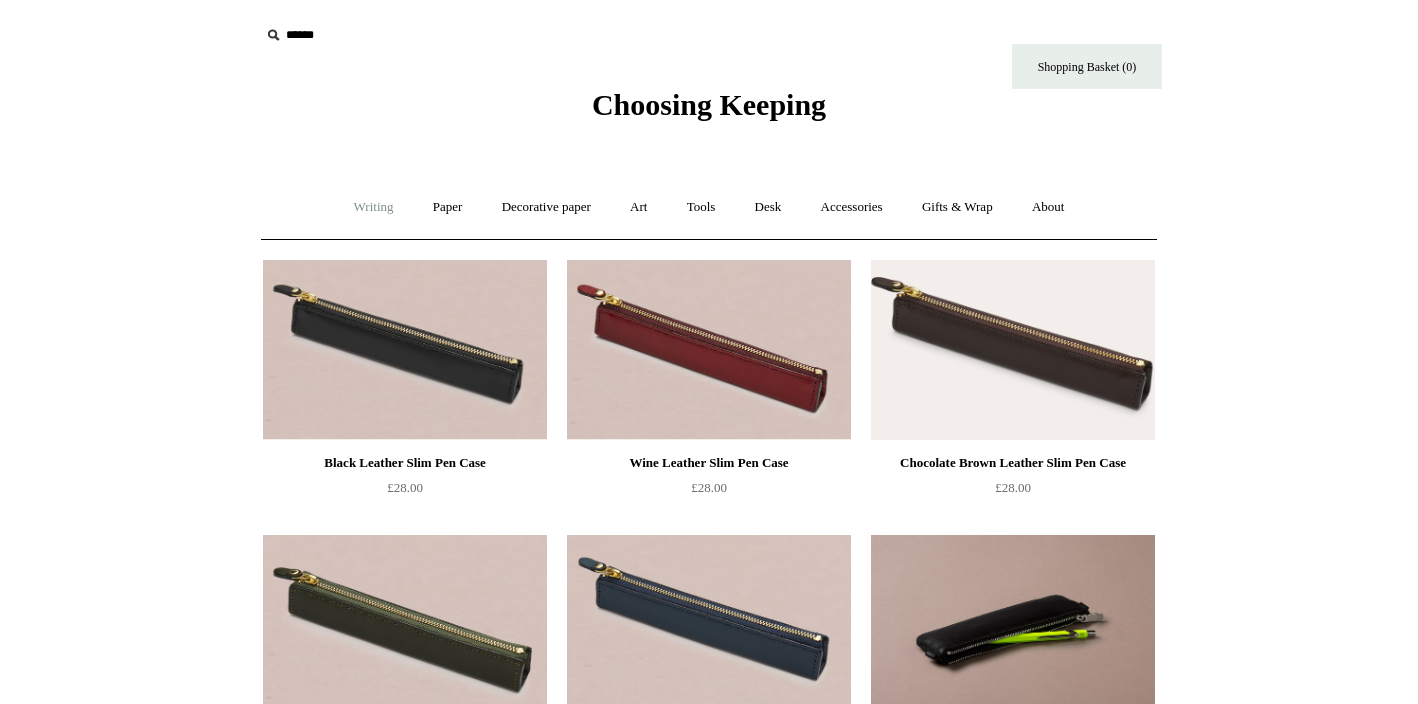 click on "Writing +" at bounding box center [374, 207] 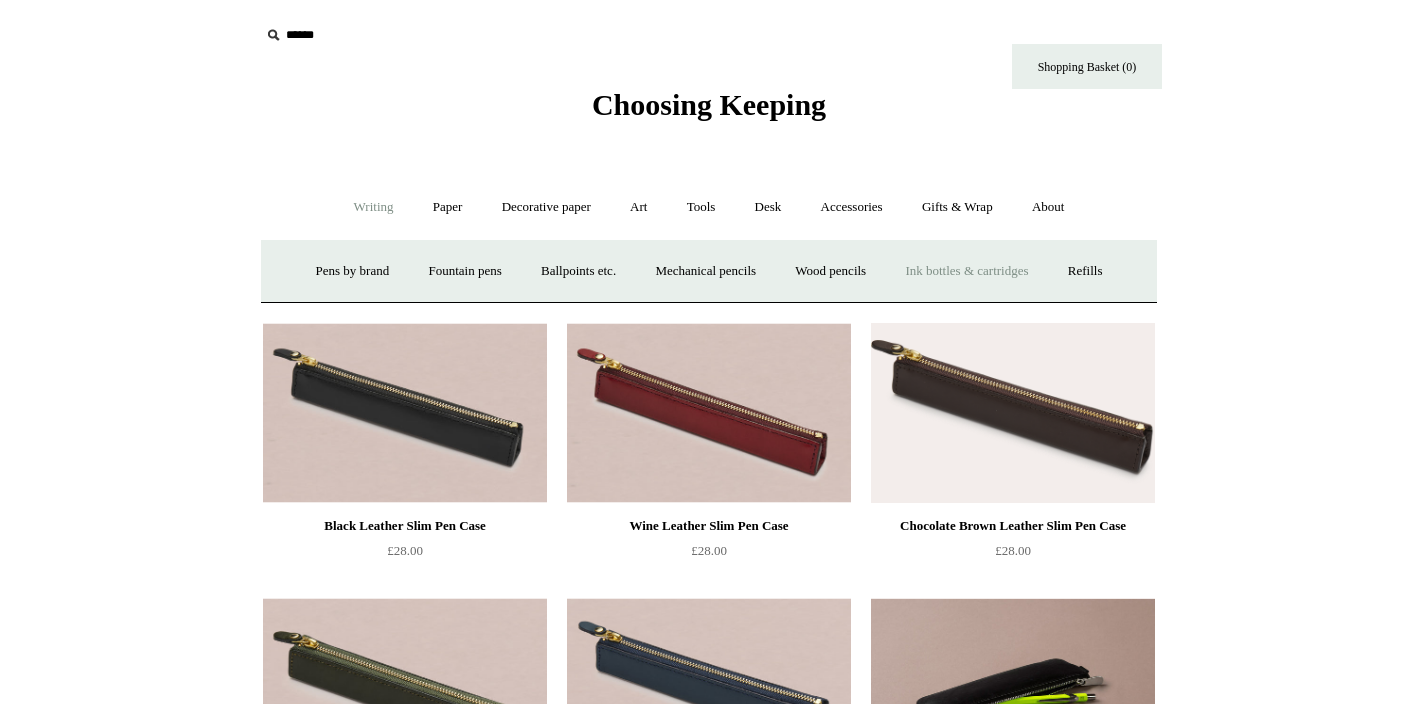 click on "Ink bottles & cartridges +" at bounding box center [966, 271] 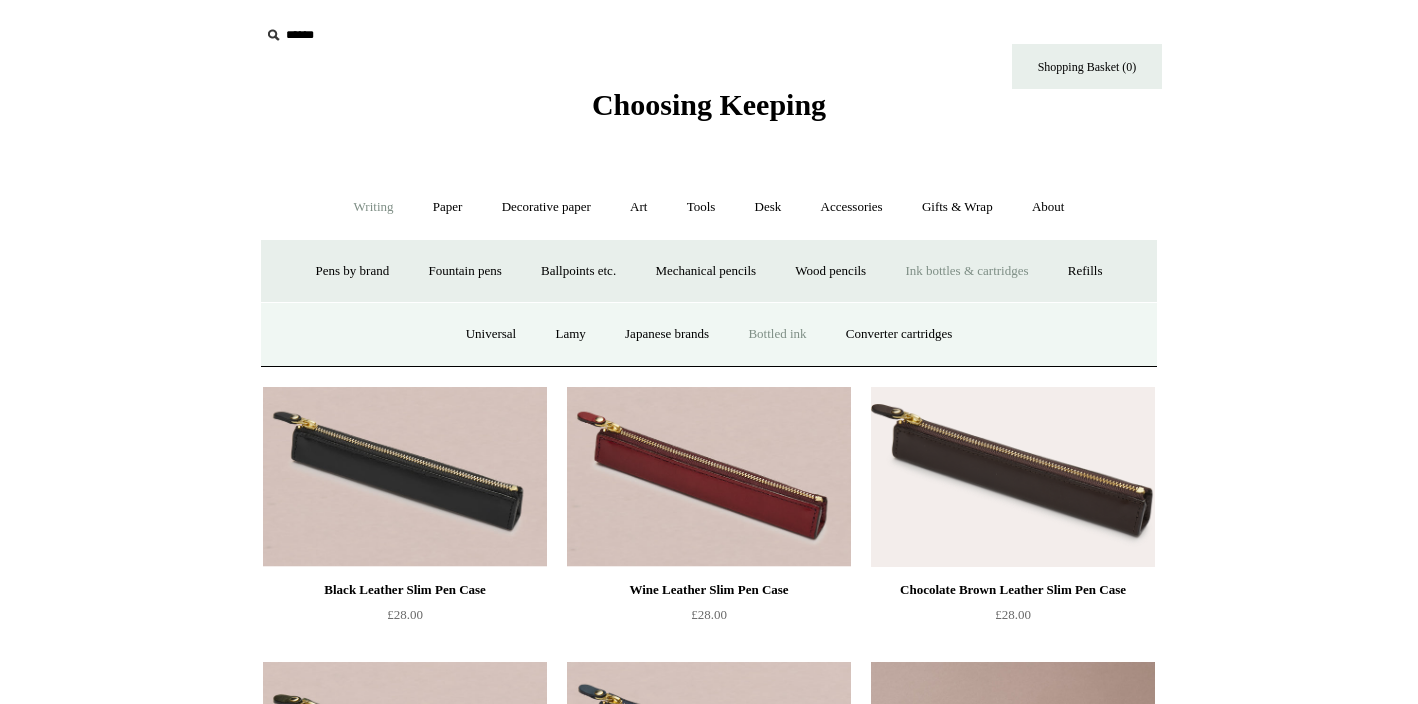 click on "Bottled ink" at bounding box center (777, 334) 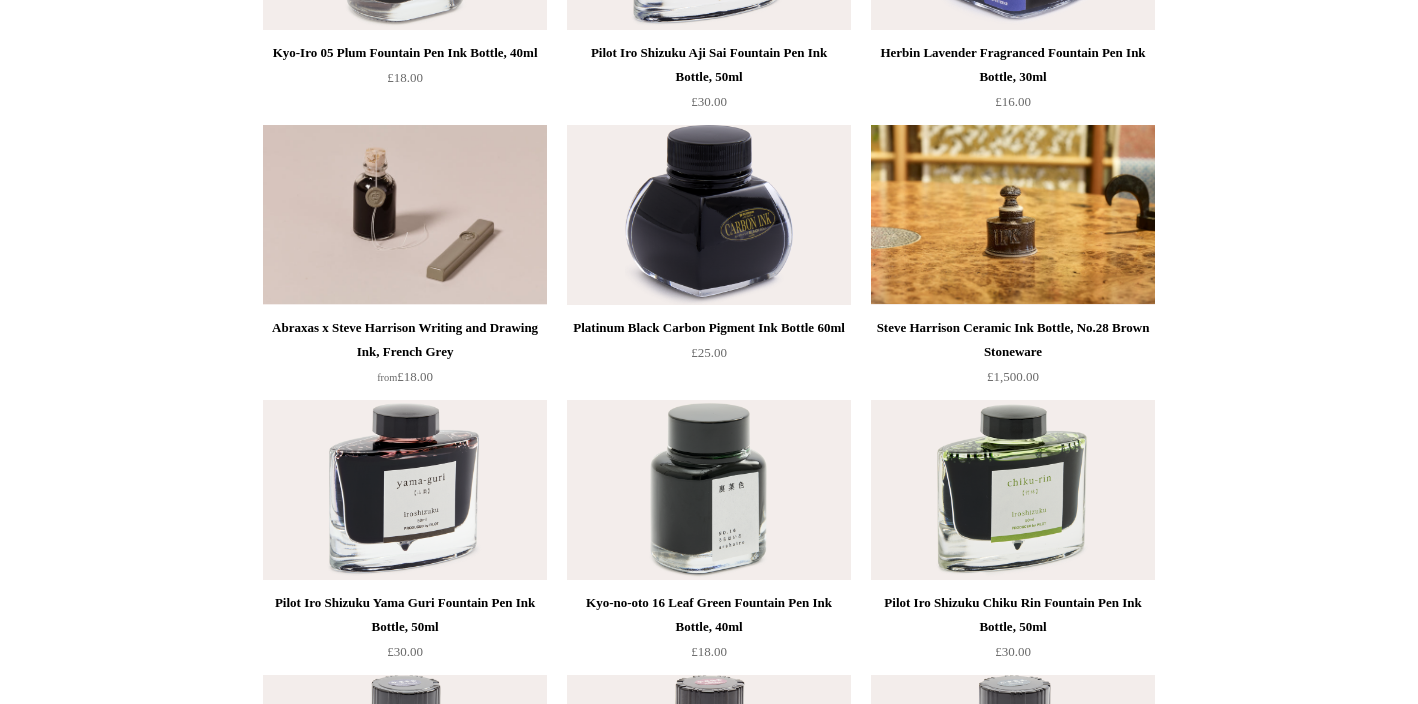 scroll, scrollTop: 1242, scrollLeft: 0, axis: vertical 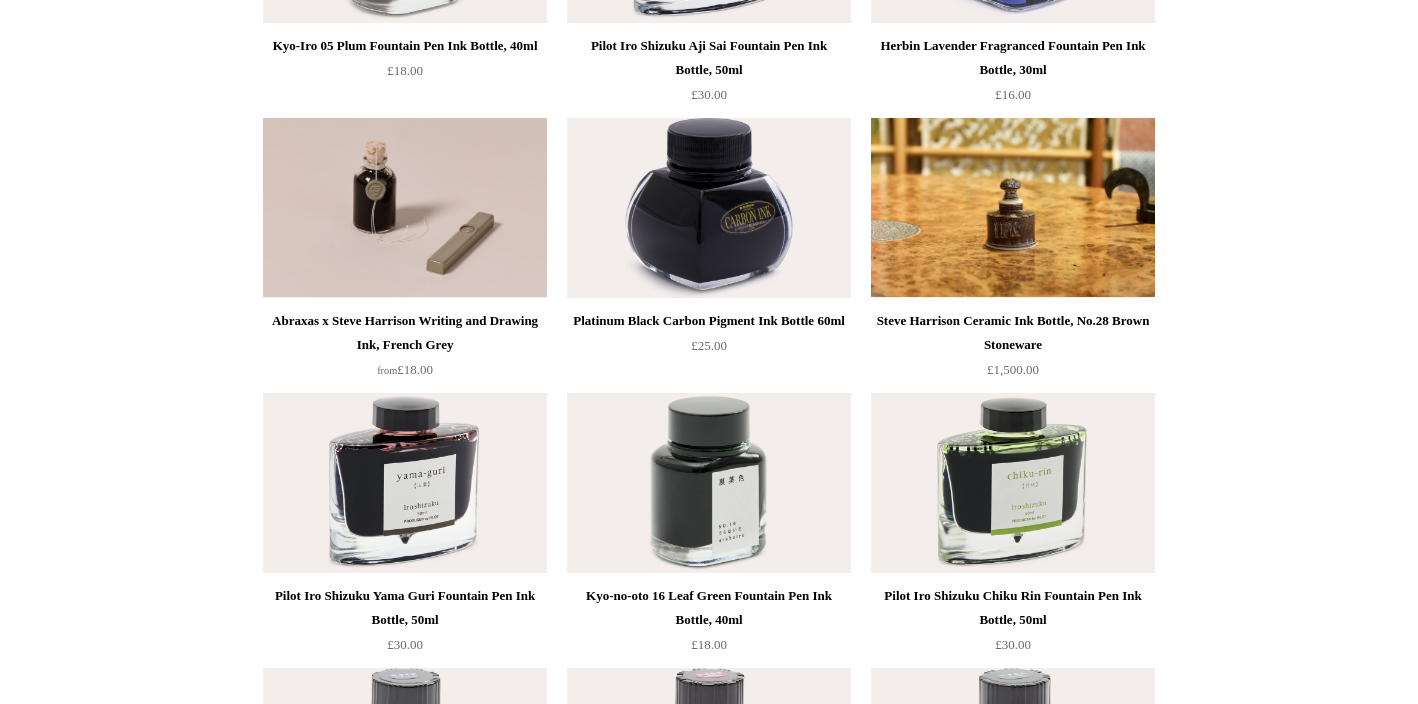 click at bounding box center (1013, 208) 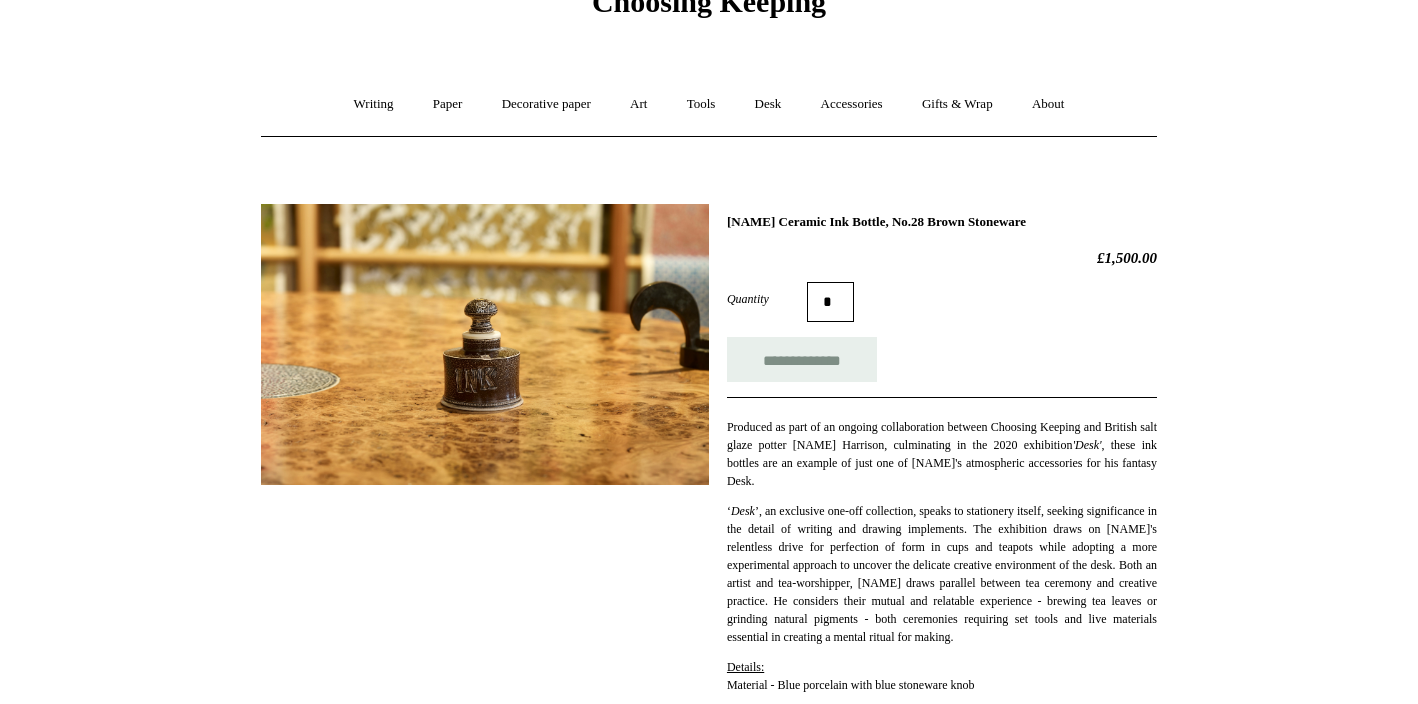 scroll, scrollTop: 0, scrollLeft: 0, axis: both 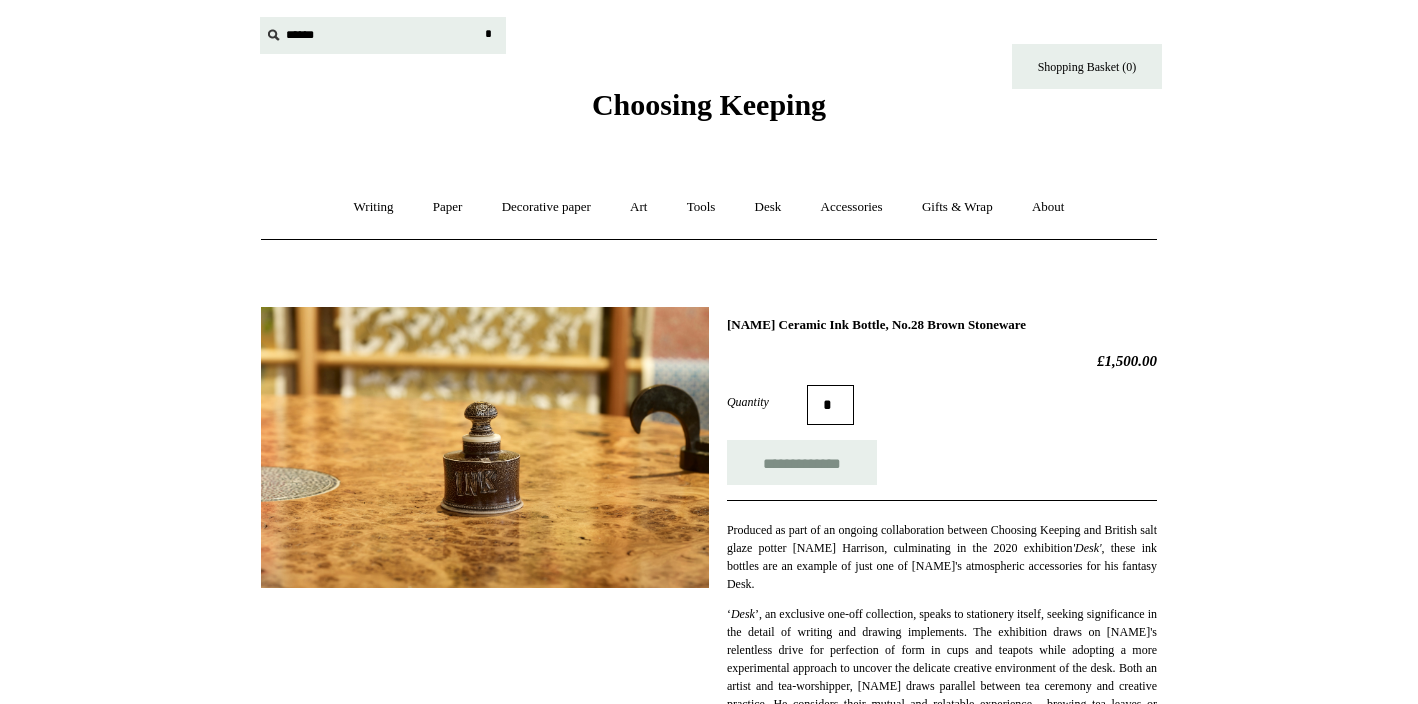 click at bounding box center (383, 35) 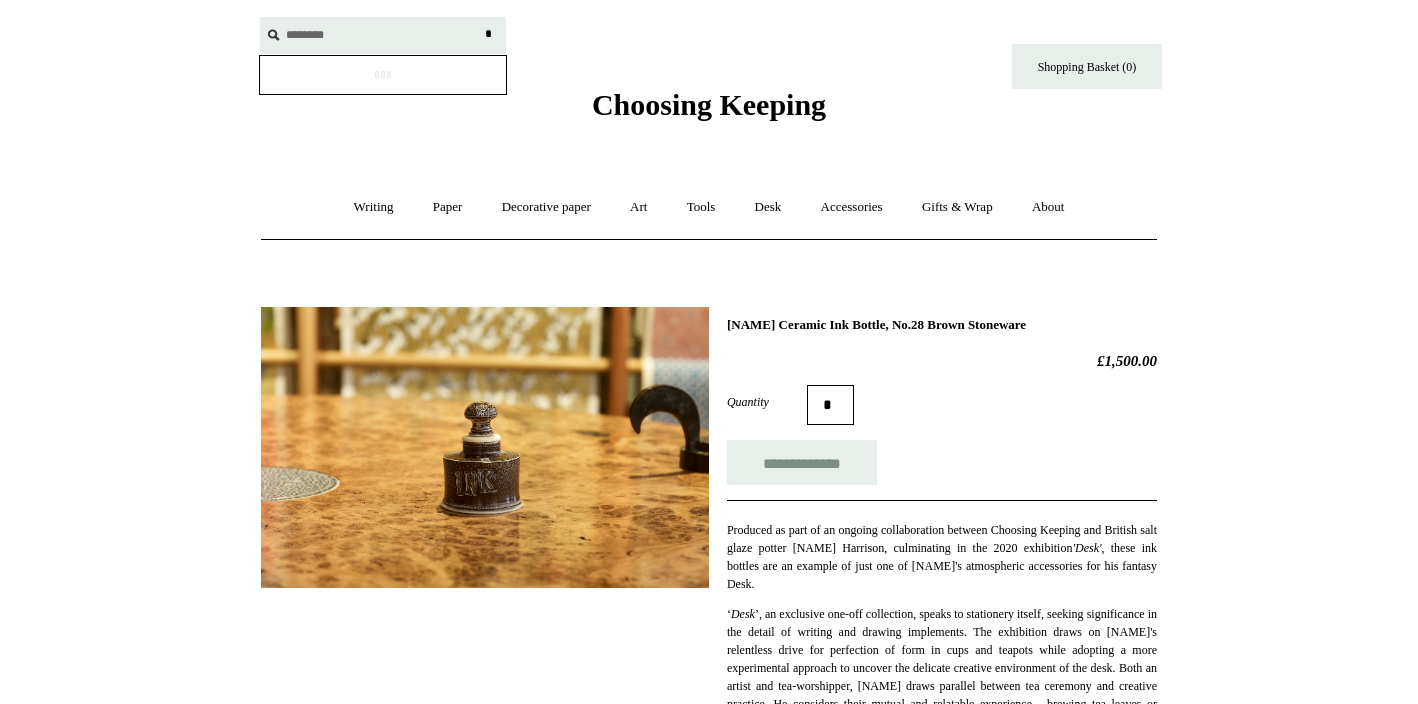 type on "********" 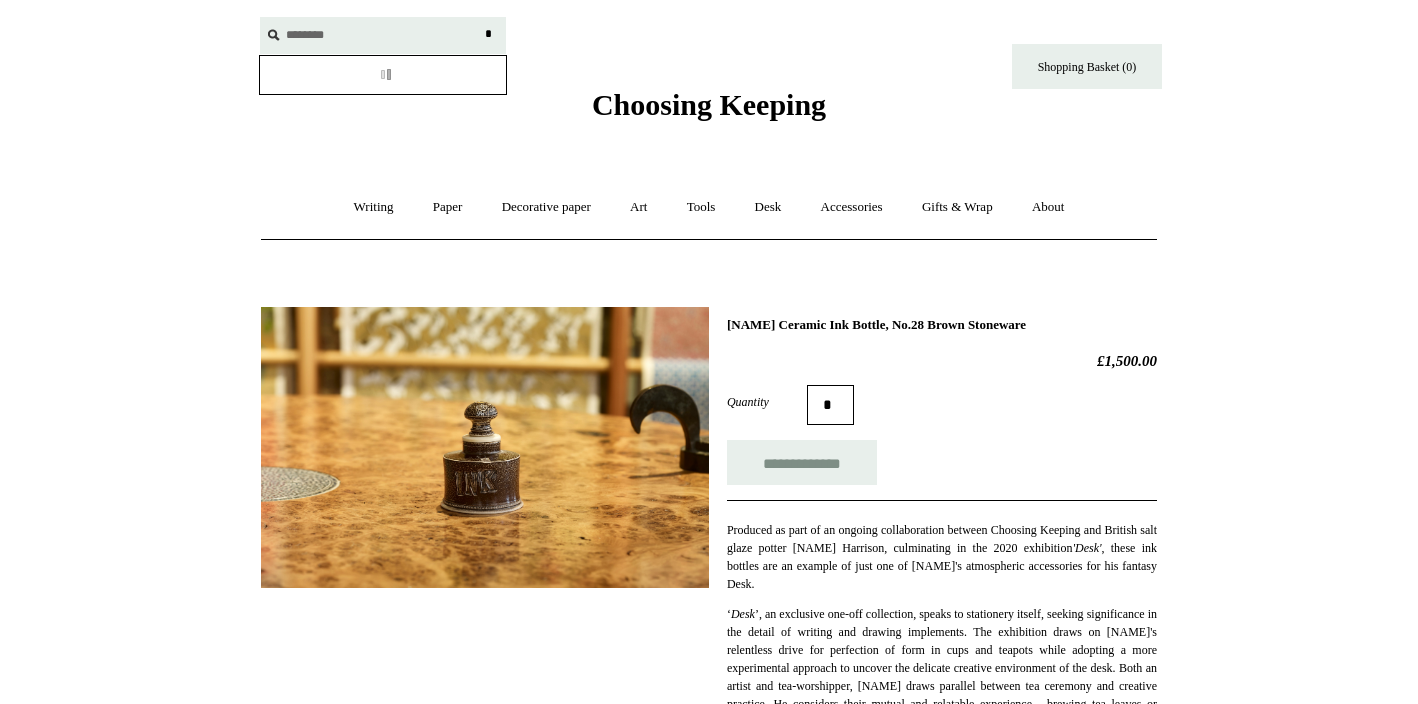 click on "*" at bounding box center (488, 34) 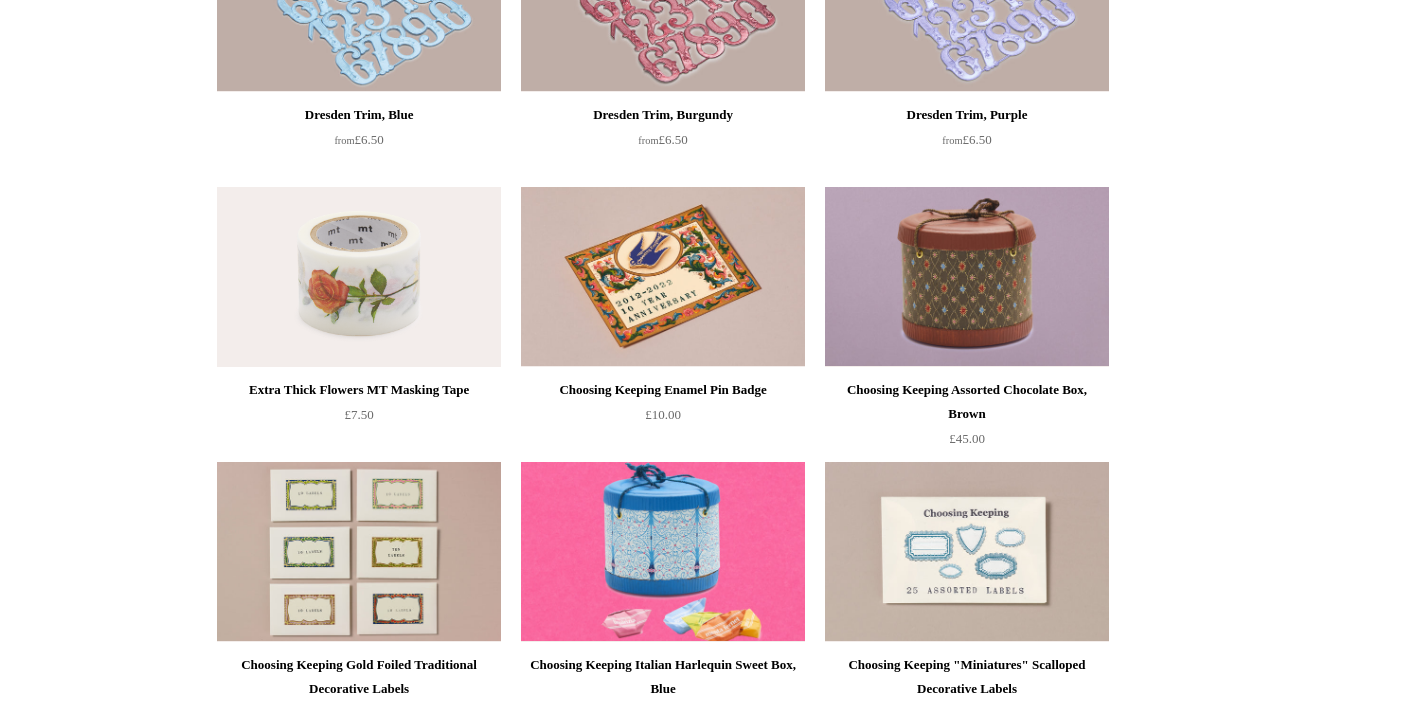 scroll, scrollTop: 2440, scrollLeft: 0, axis: vertical 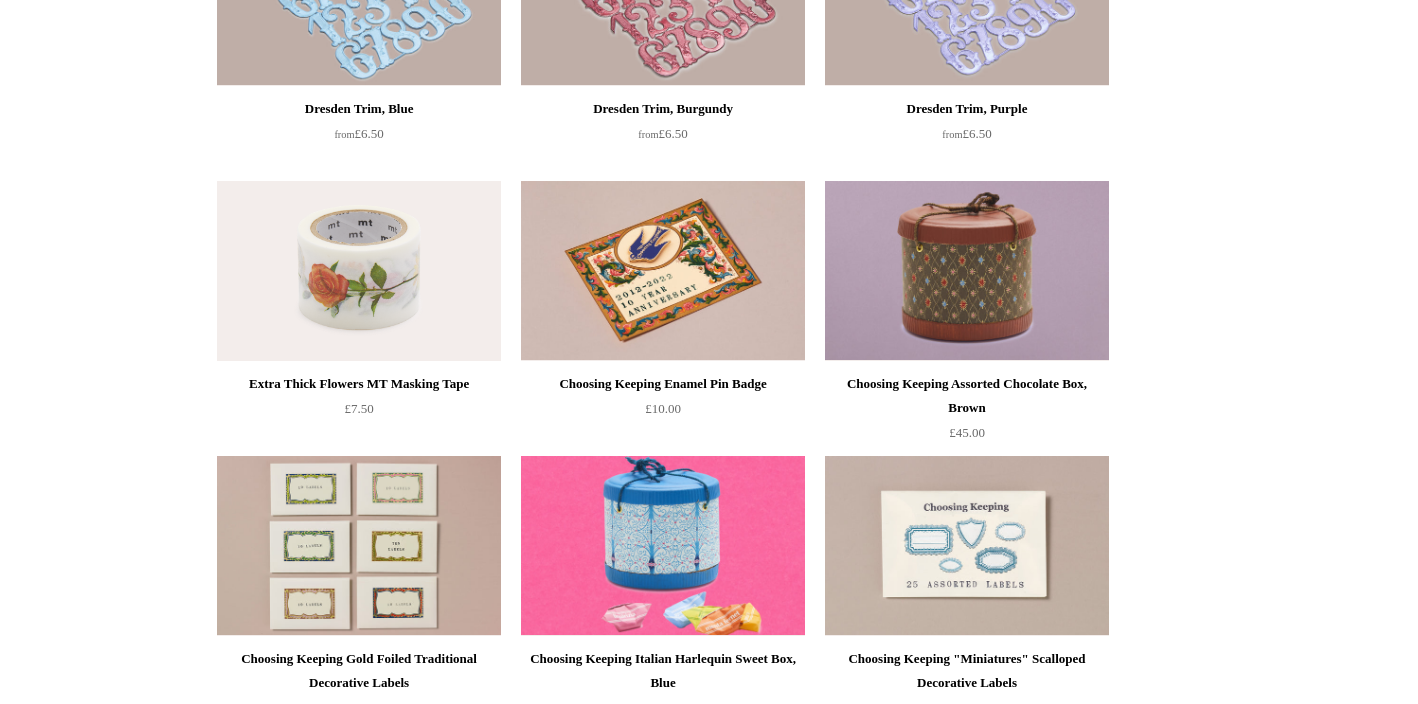 click at bounding box center [359, 271] 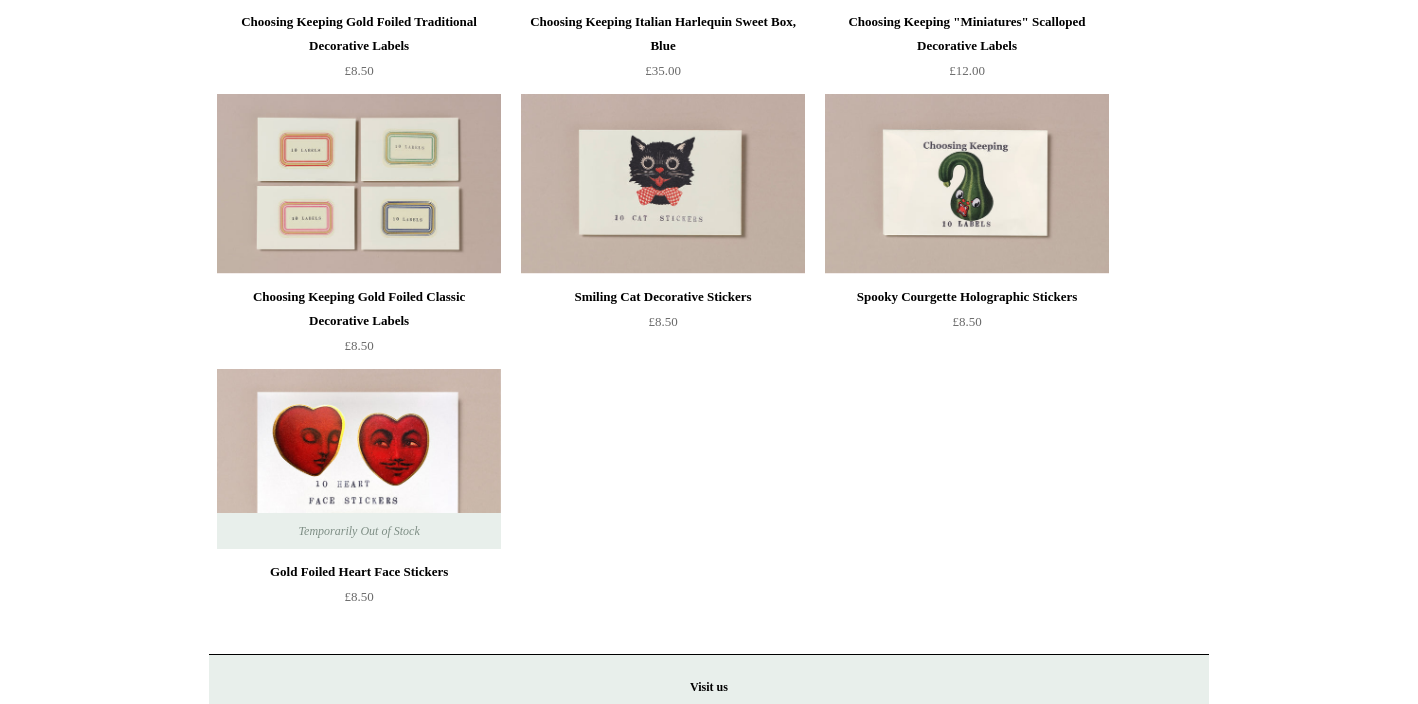 scroll, scrollTop: 3119, scrollLeft: 0, axis: vertical 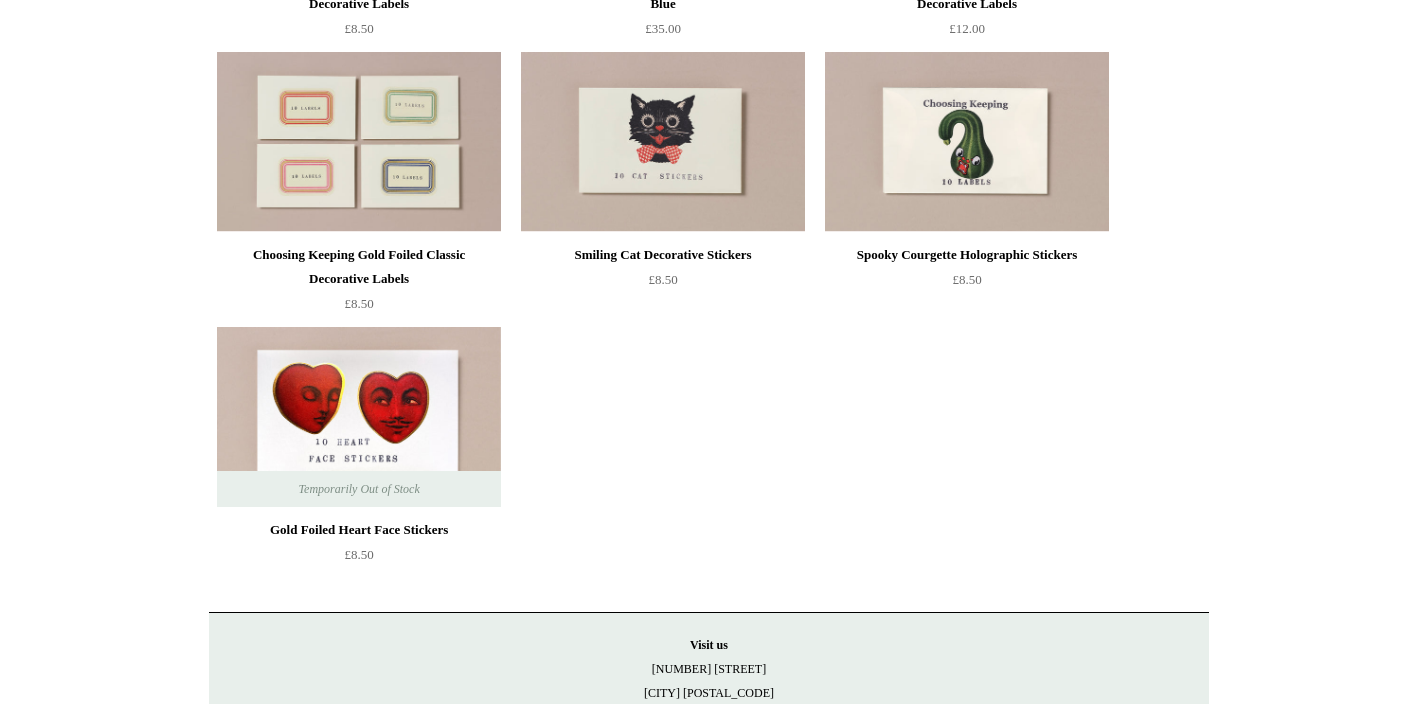 click at bounding box center (663, 142) 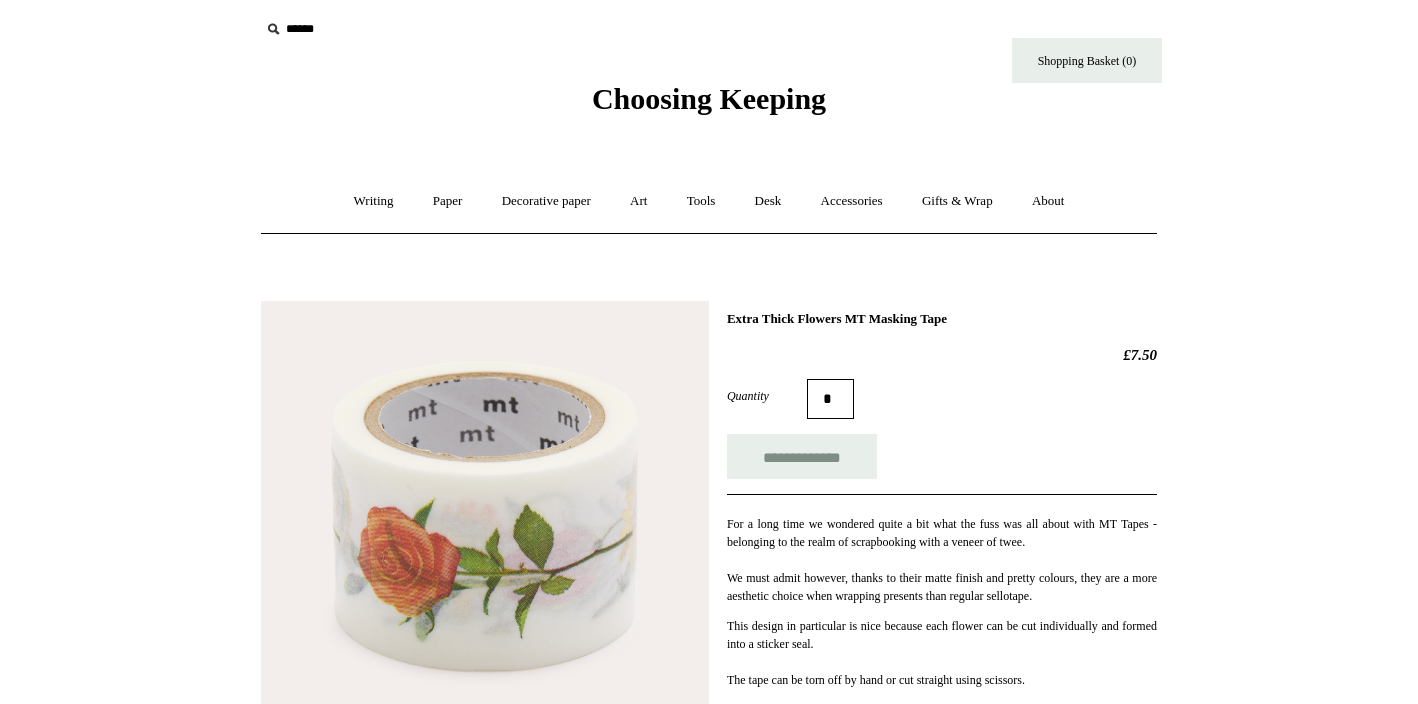scroll, scrollTop: 7, scrollLeft: 0, axis: vertical 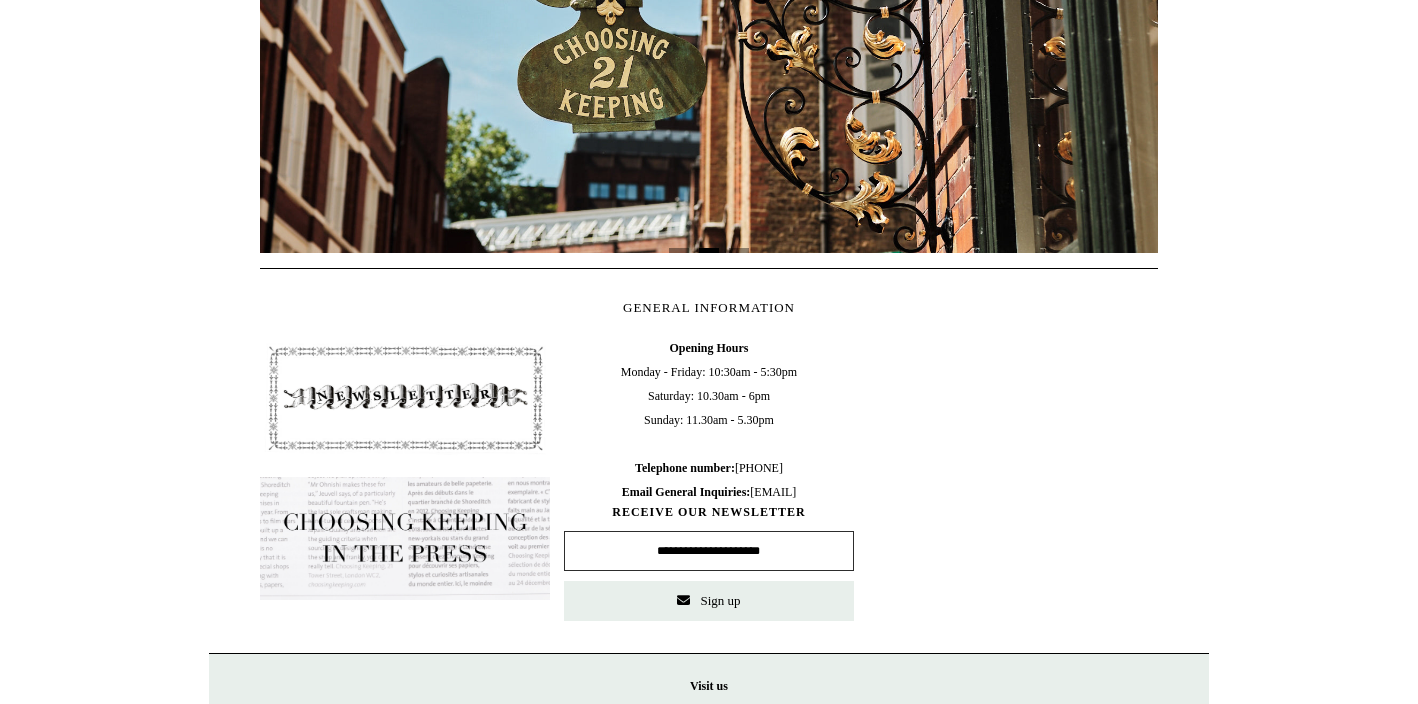 click at bounding box center (405, 398) 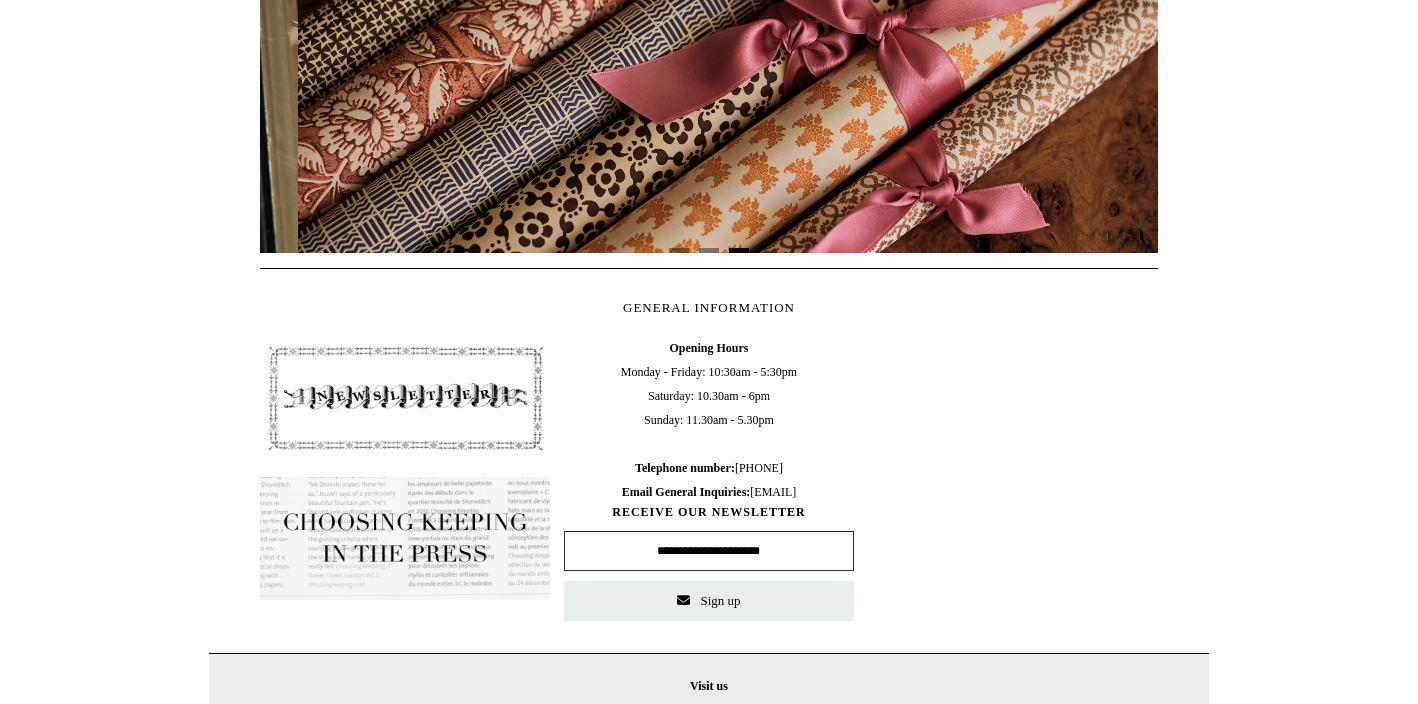 scroll, scrollTop: 0, scrollLeft: 1796, axis: horizontal 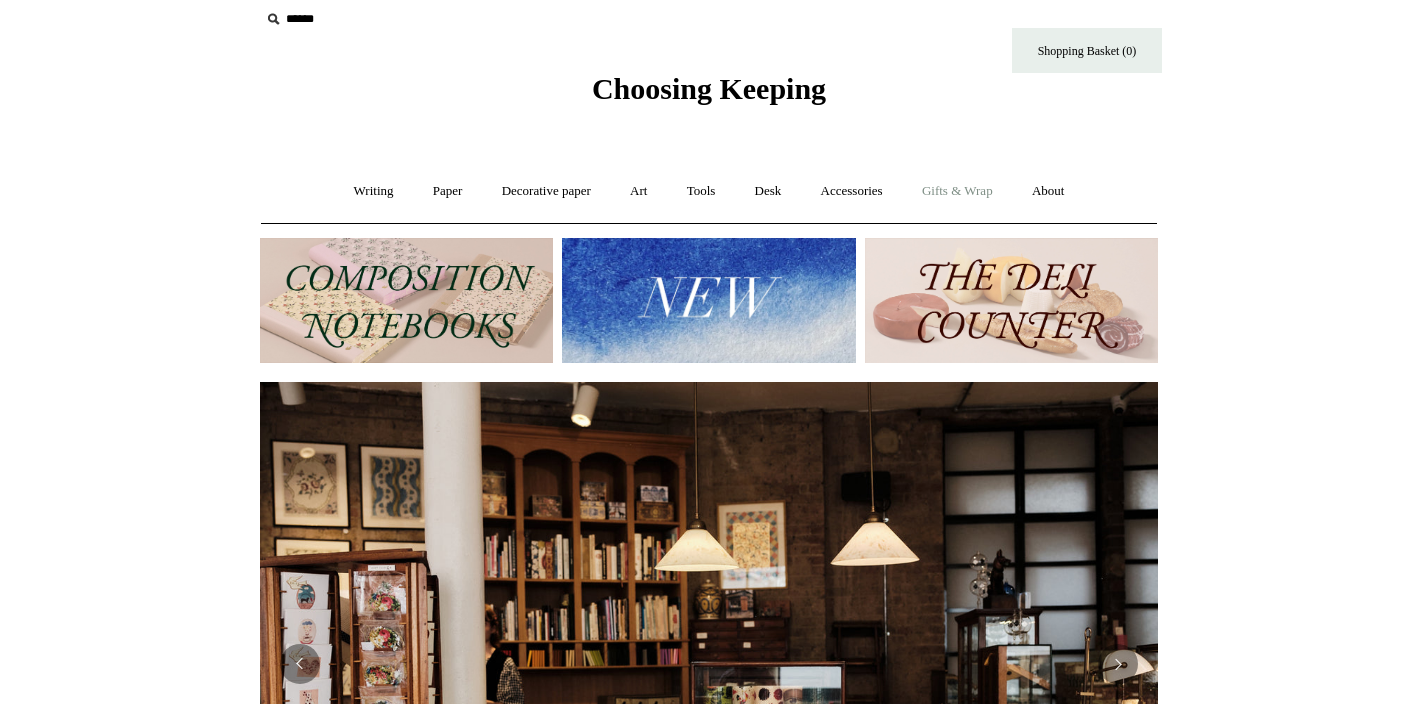 click on "Gifts & Wrap +" at bounding box center [957, 191] 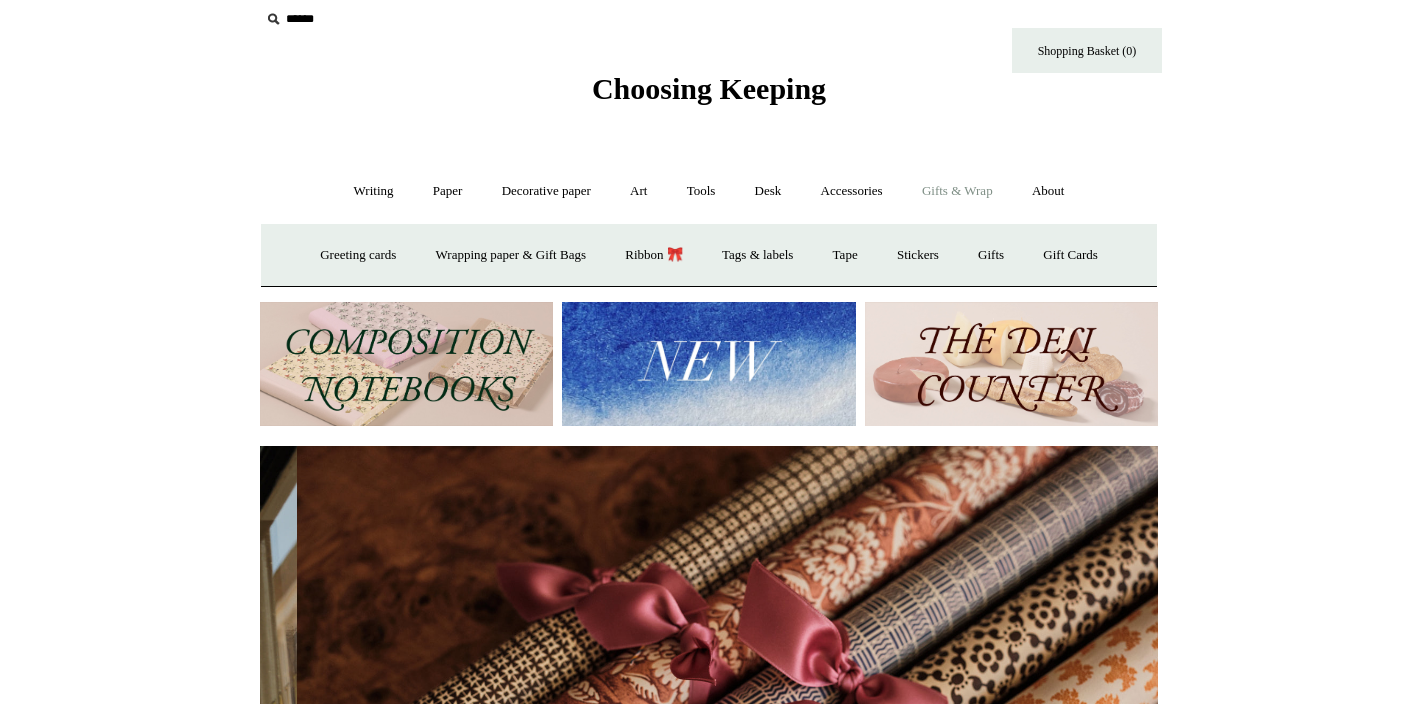 scroll, scrollTop: 0, scrollLeft: 1796, axis: horizontal 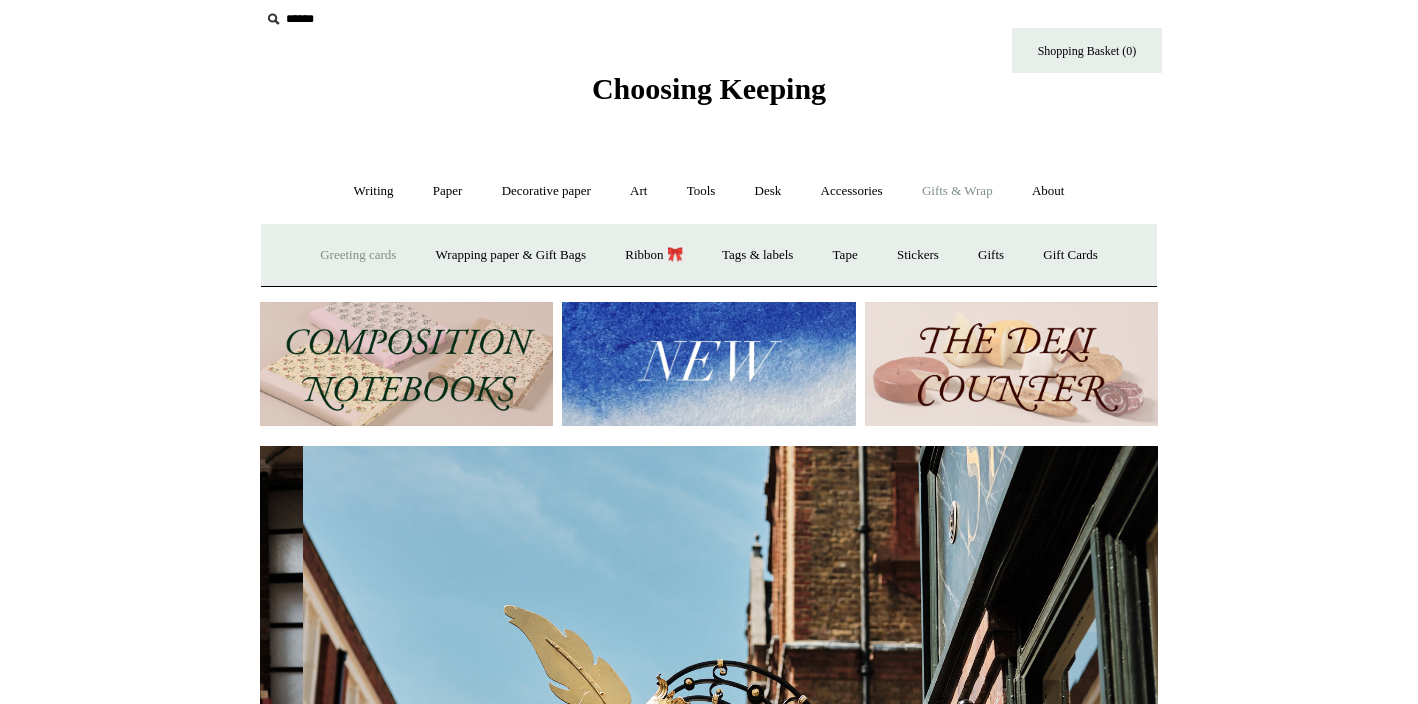 click on "Greeting cards +" at bounding box center [358, 255] 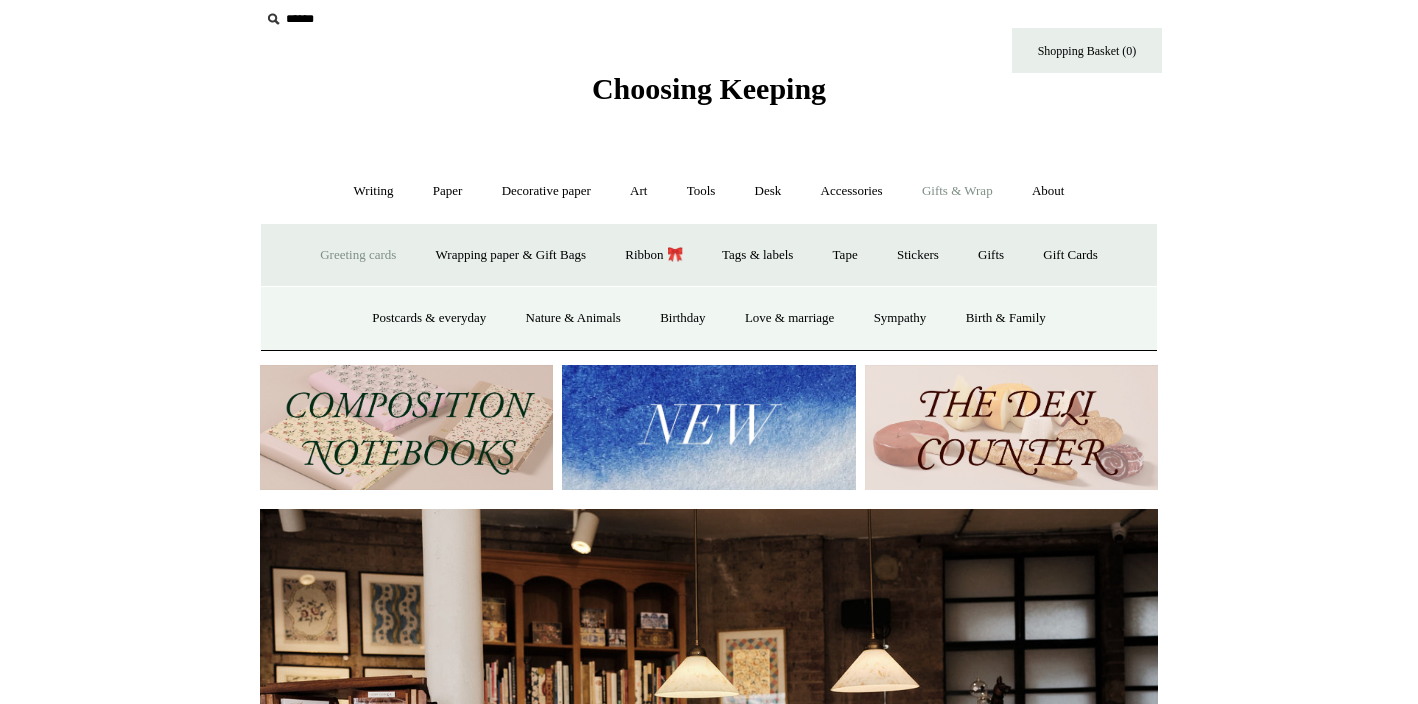 scroll, scrollTop: 0, scrollLeft: 0, axis: both 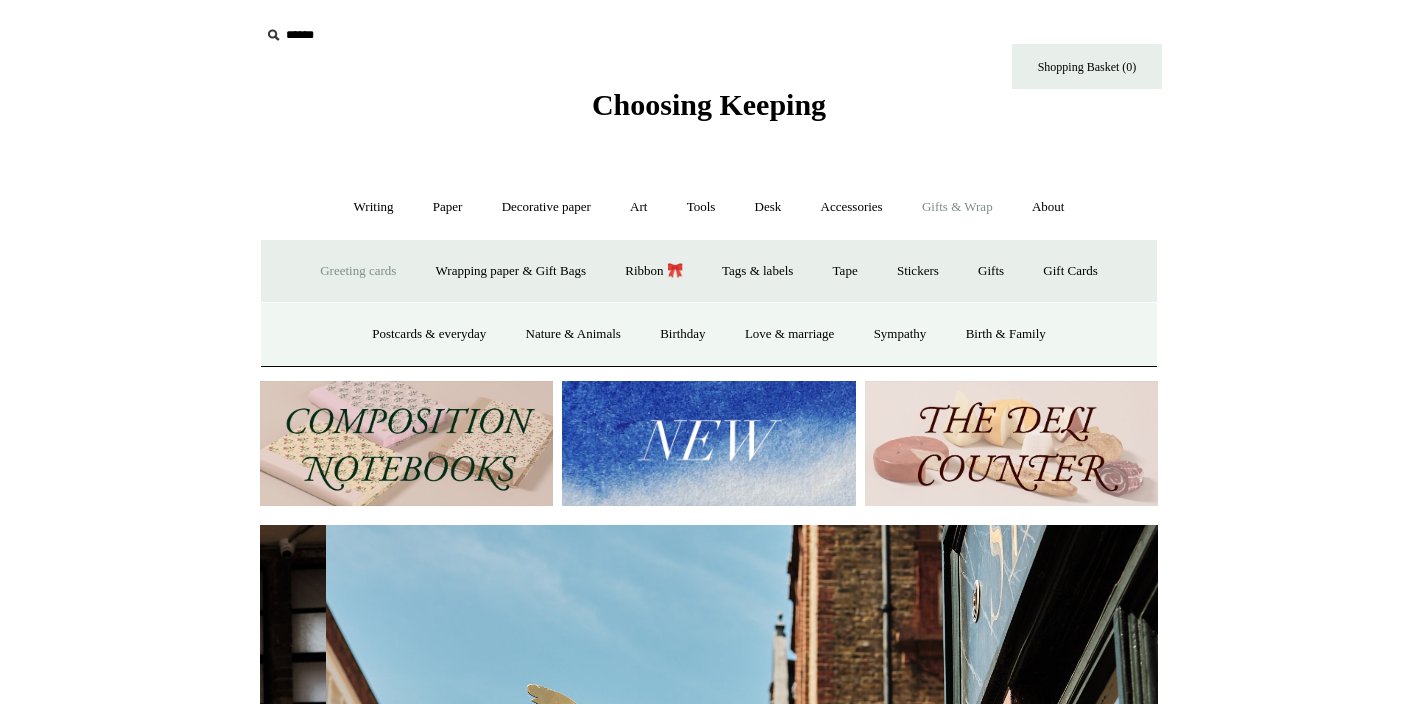 click on "Greeting cards -" at bounding box center (358, 271) 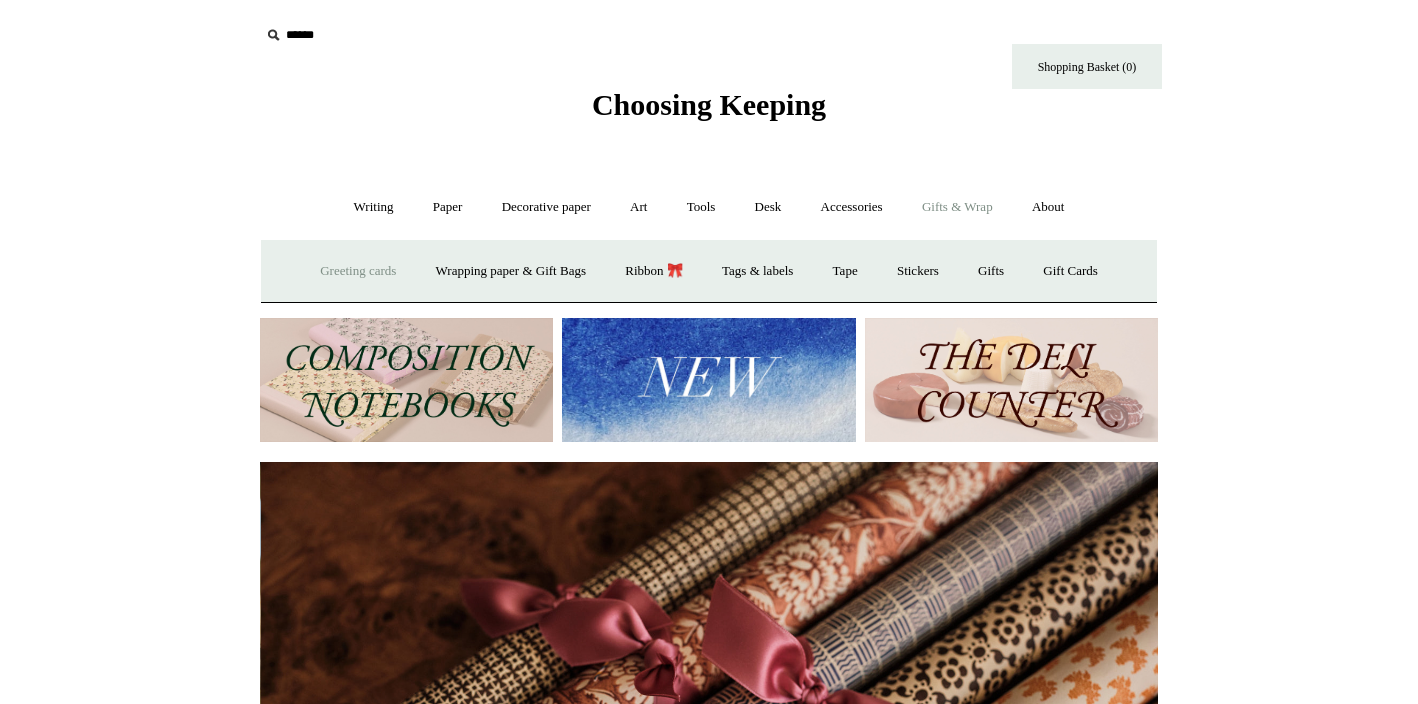 scroll, scrollTop: 0, scrollLeft: 1796, axis: horizontal 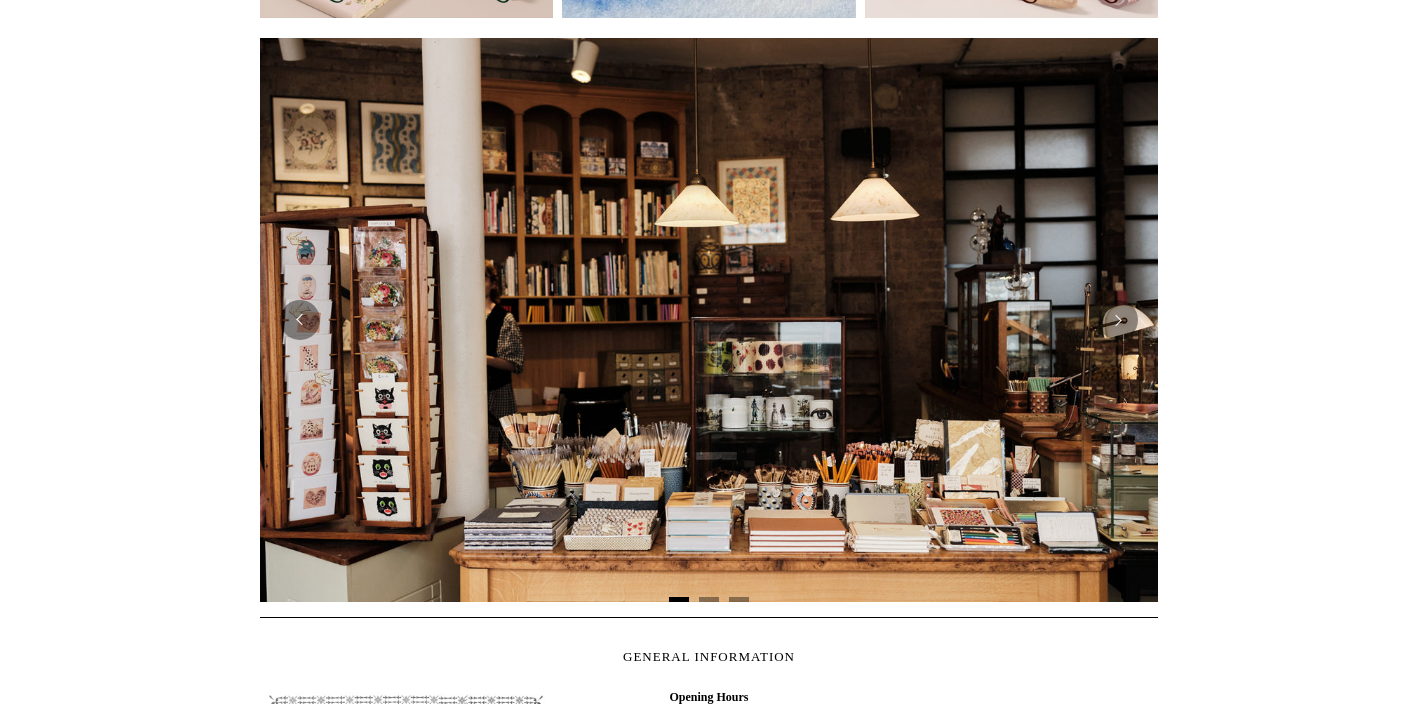 click at bounding box center (709, 320) 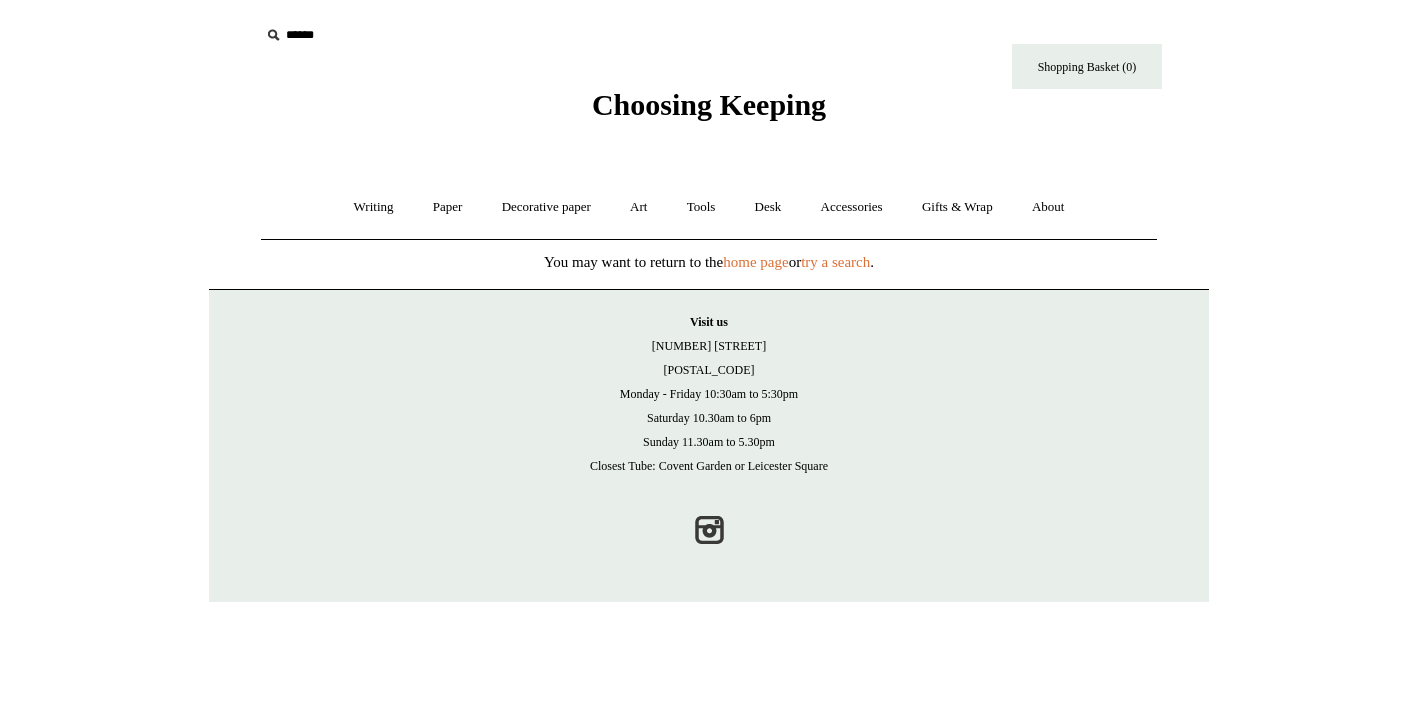 scroll, scrollTop: 0, scrollLeft: 0, axis: both 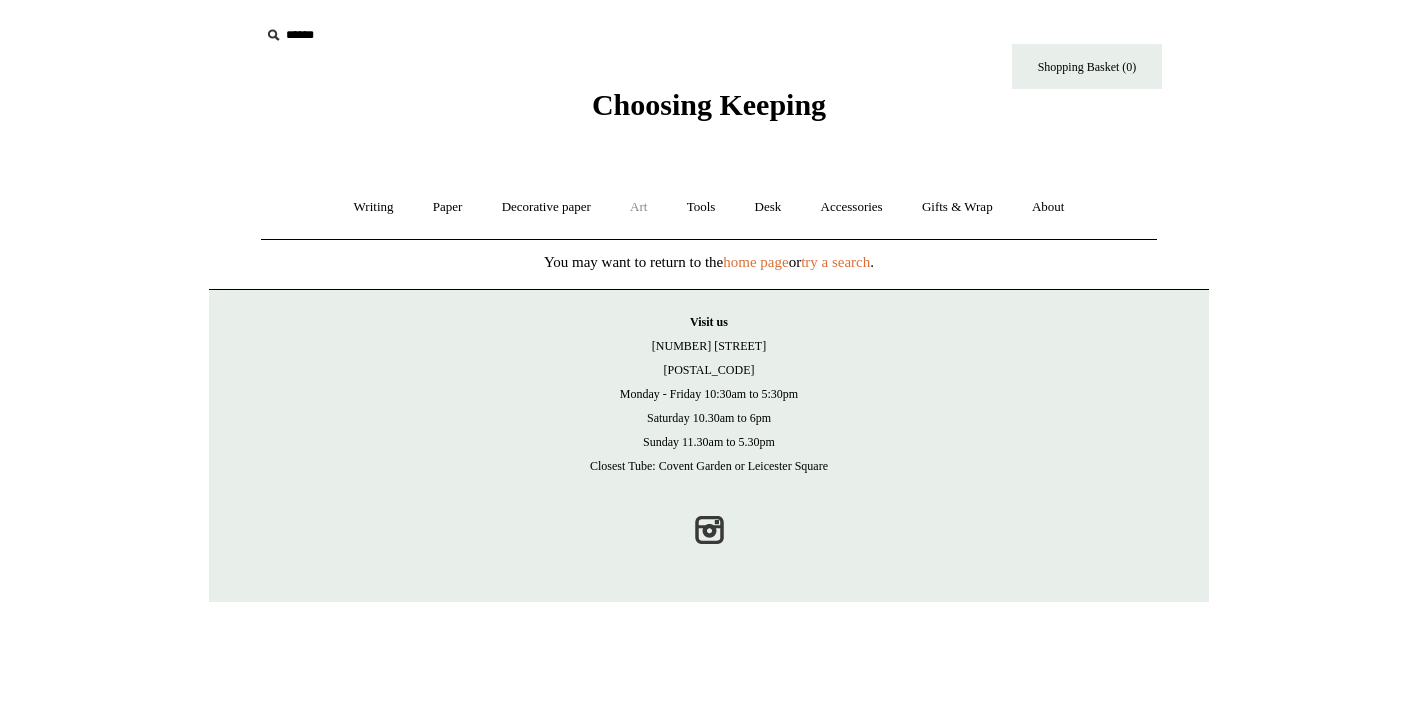 click on "Art +" at bounding box center [638, 207] 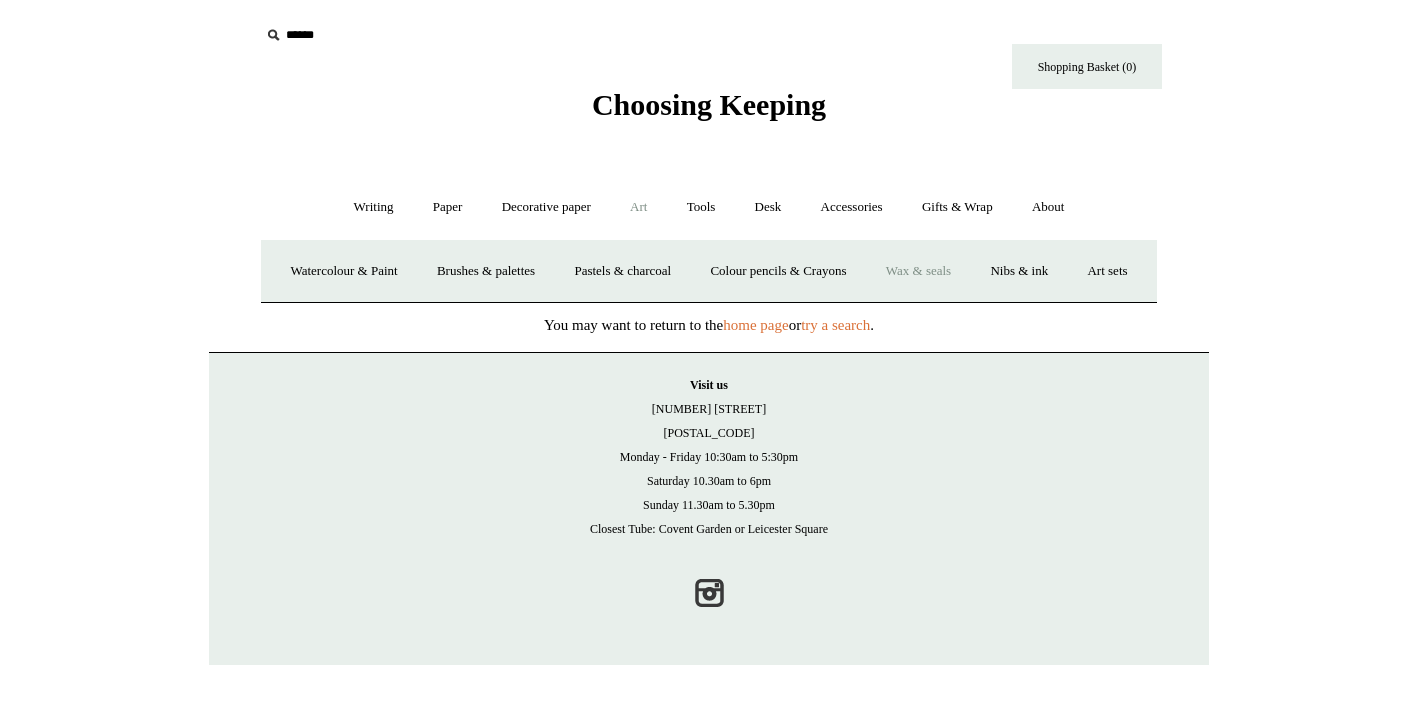 click on "Wax & seals" at bounding box center [918, 271] 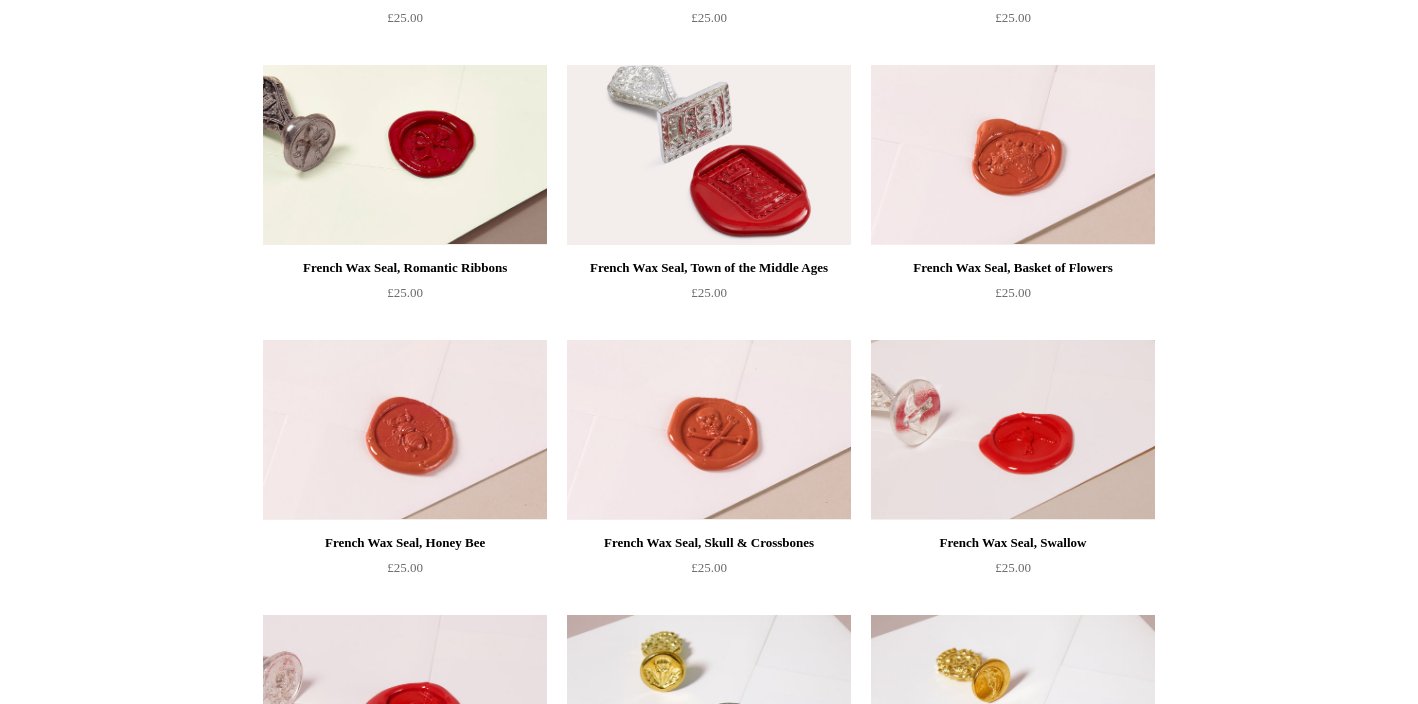 scroll, scrollTop: 739, scrollLeft: 0, axis: vertical 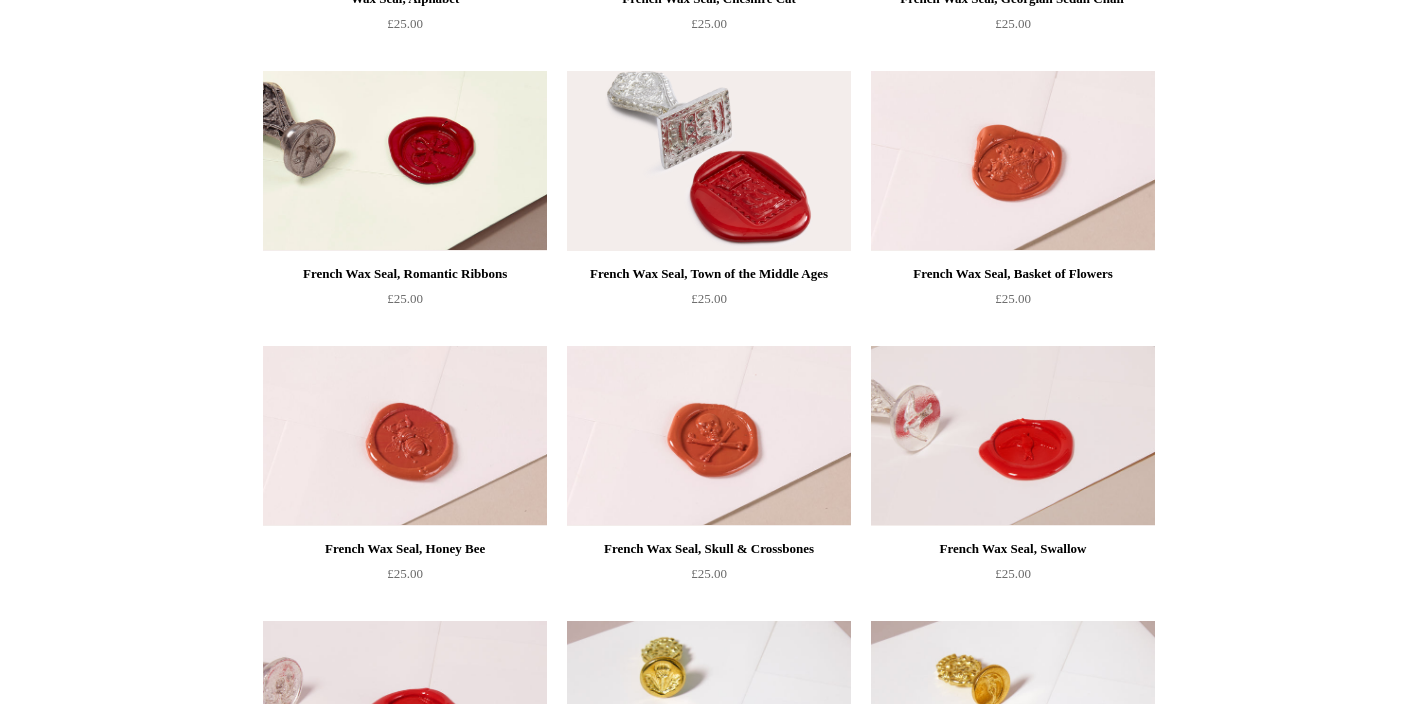 click at bounding box center (405, 436) 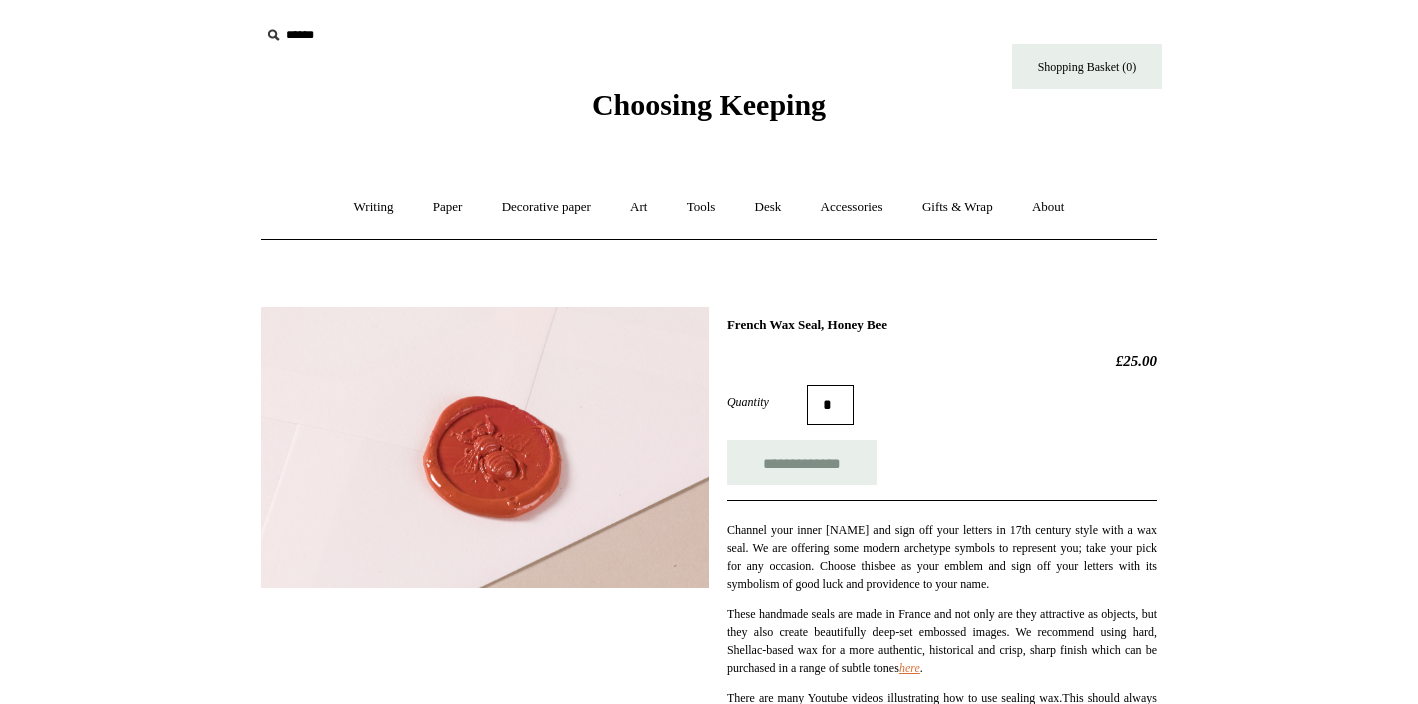 scroll, scrollTop: 0, scrollLeft: 0, axis: both 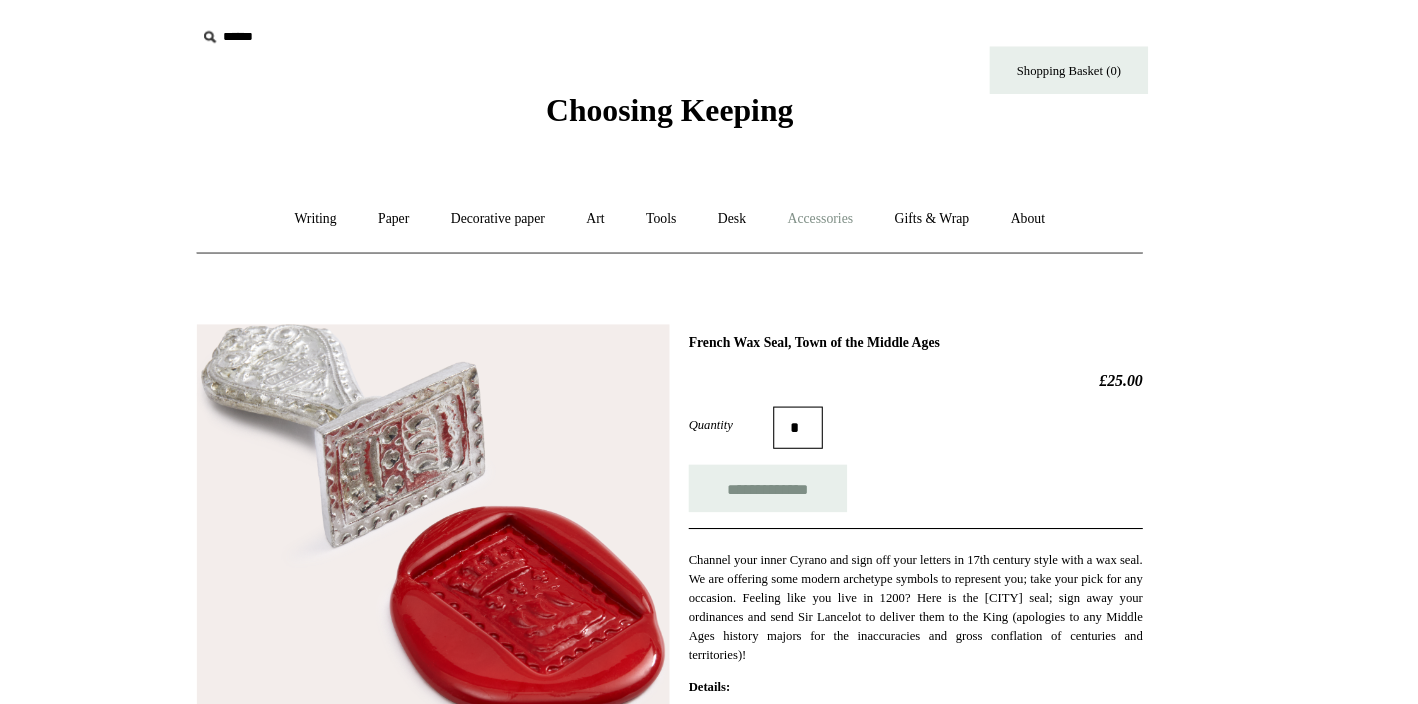 click on "Accessories +" at bounding box center [852, 207] 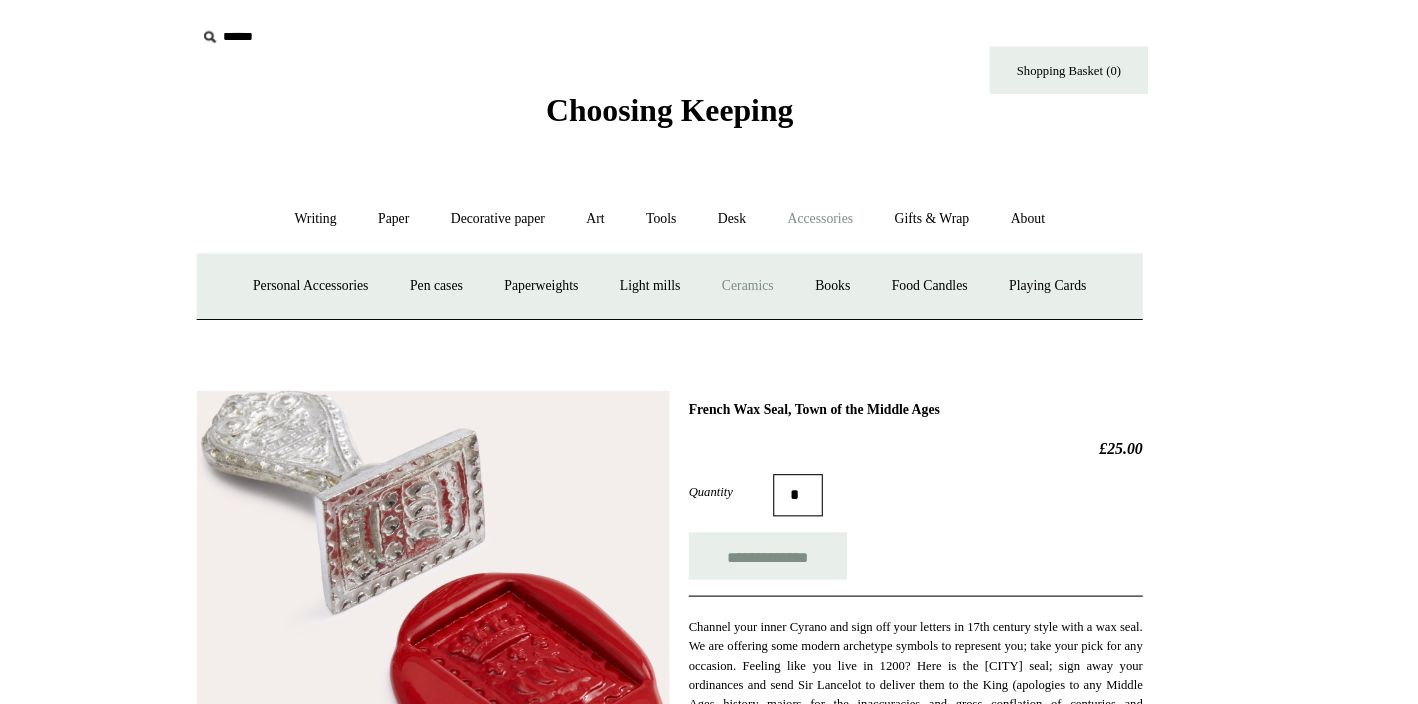 click on "Ceramics  +" at bounding box center [782, 271] 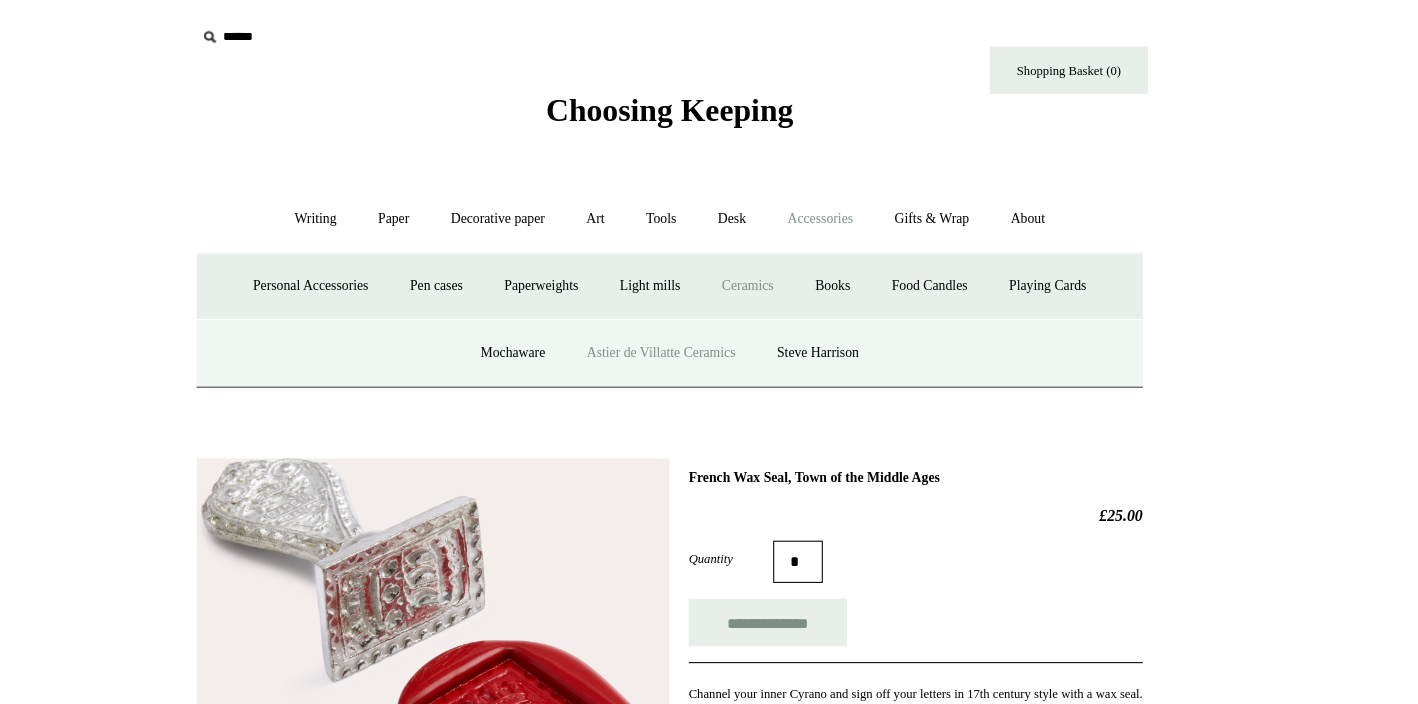 click on "Astier de Villatte Ceramics" at bounding box center [700, 334] 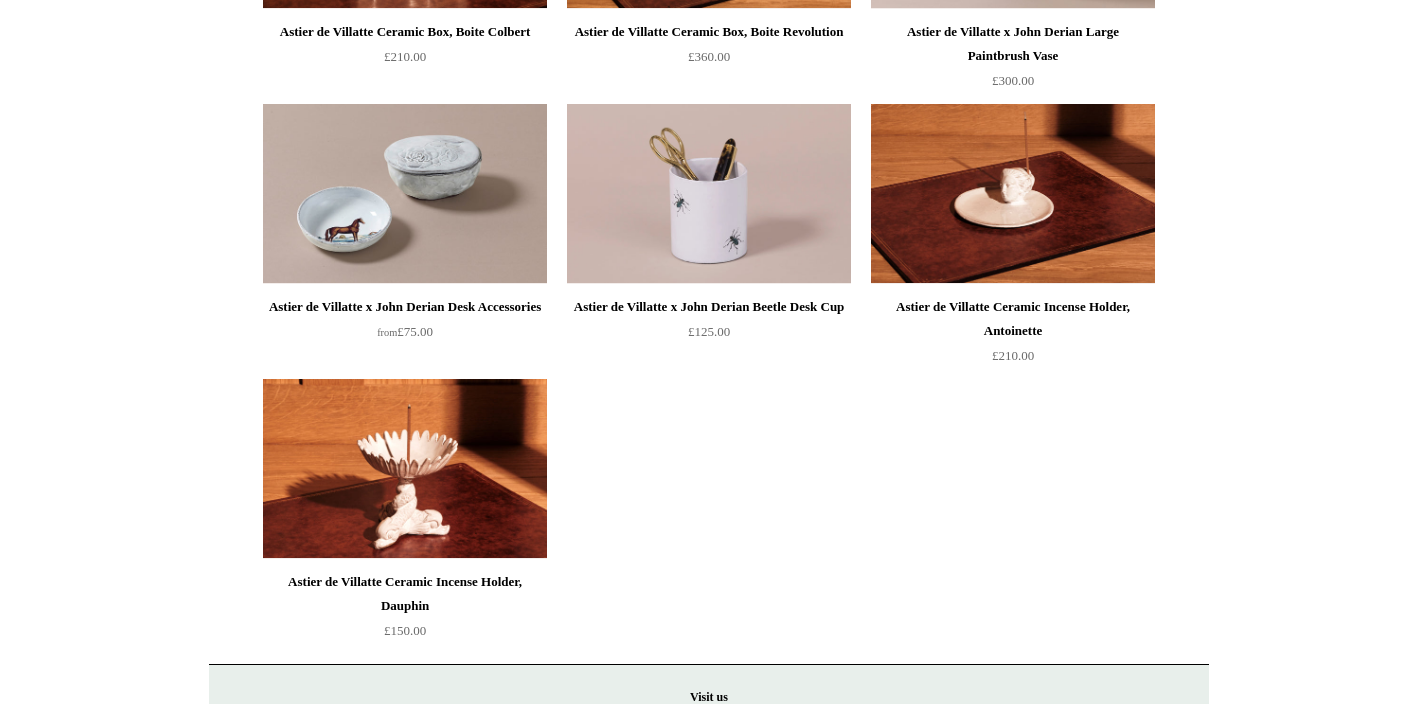 scroll, scrollTop: 985, scrollLeft: 0, axis: vertical 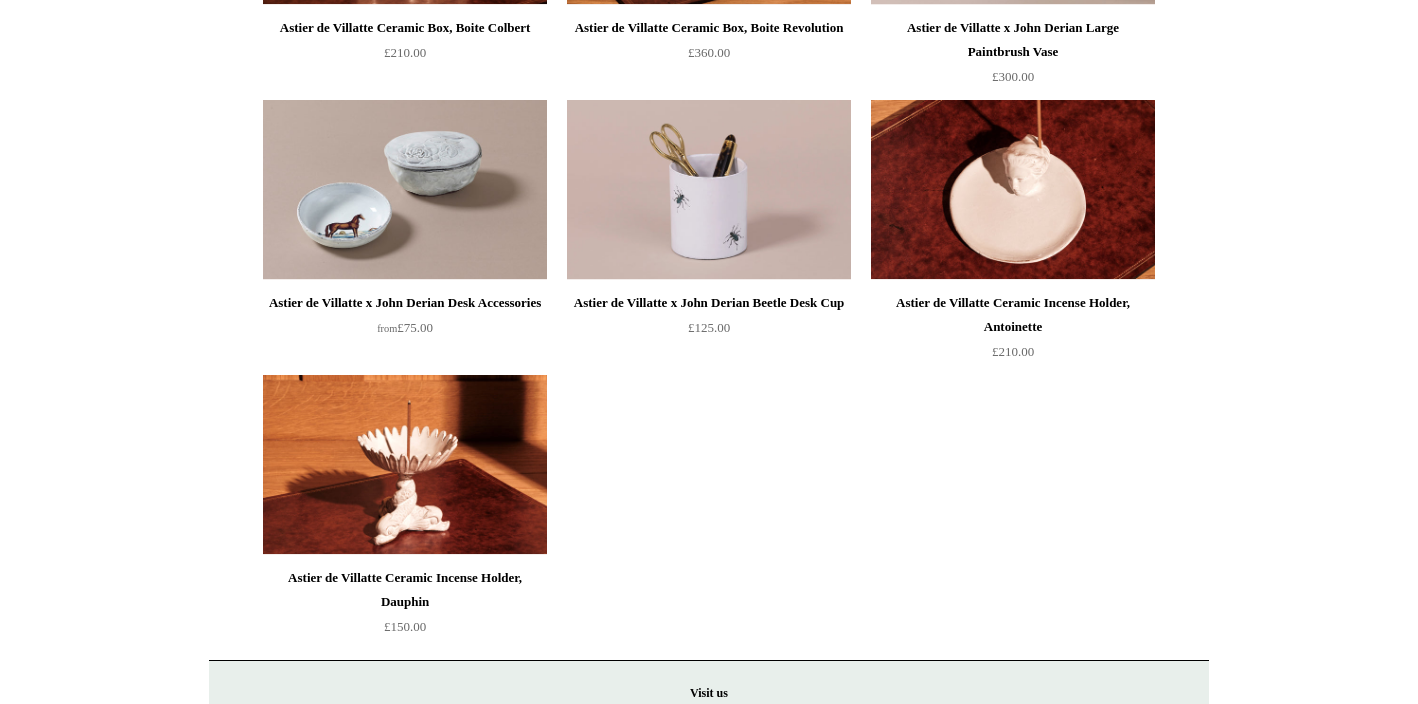 click at bounding box center (1013, 190) 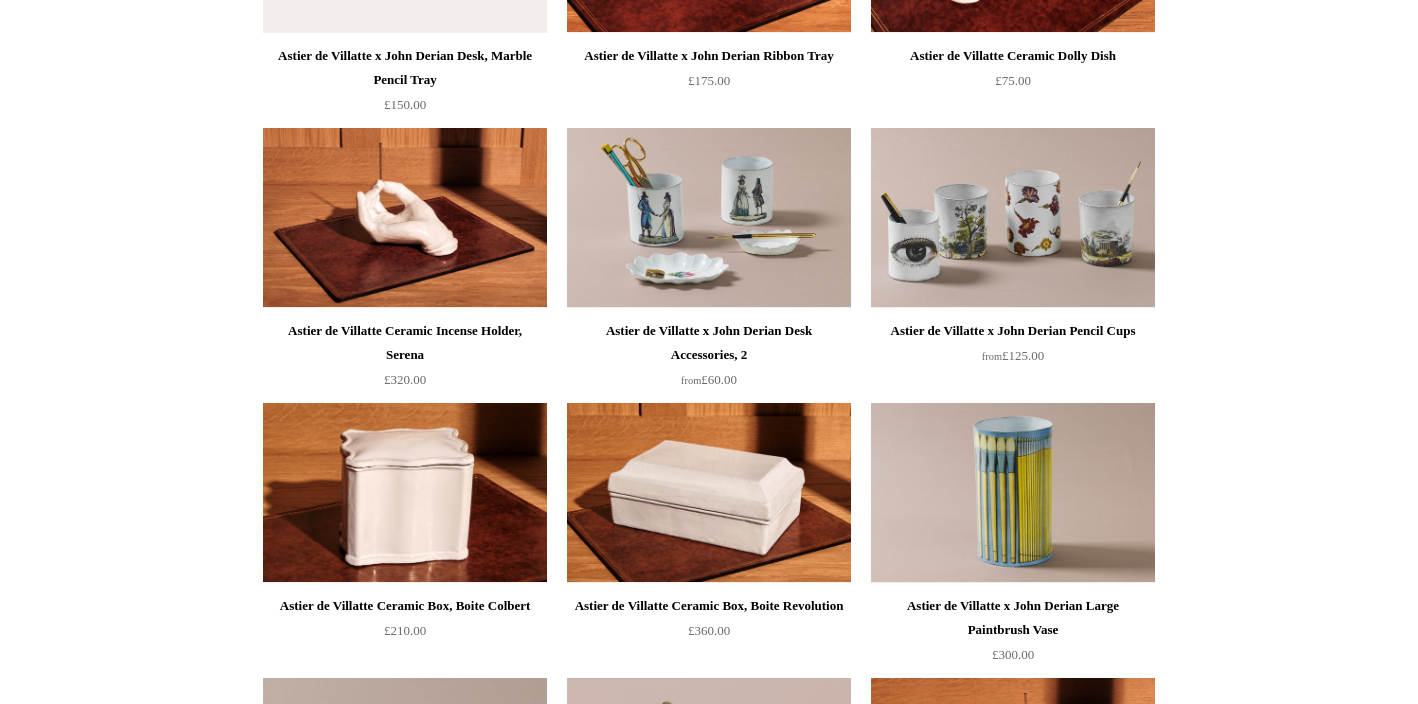 scroll, scrollTop: 404, scrollLeft: 0, axis: vertical 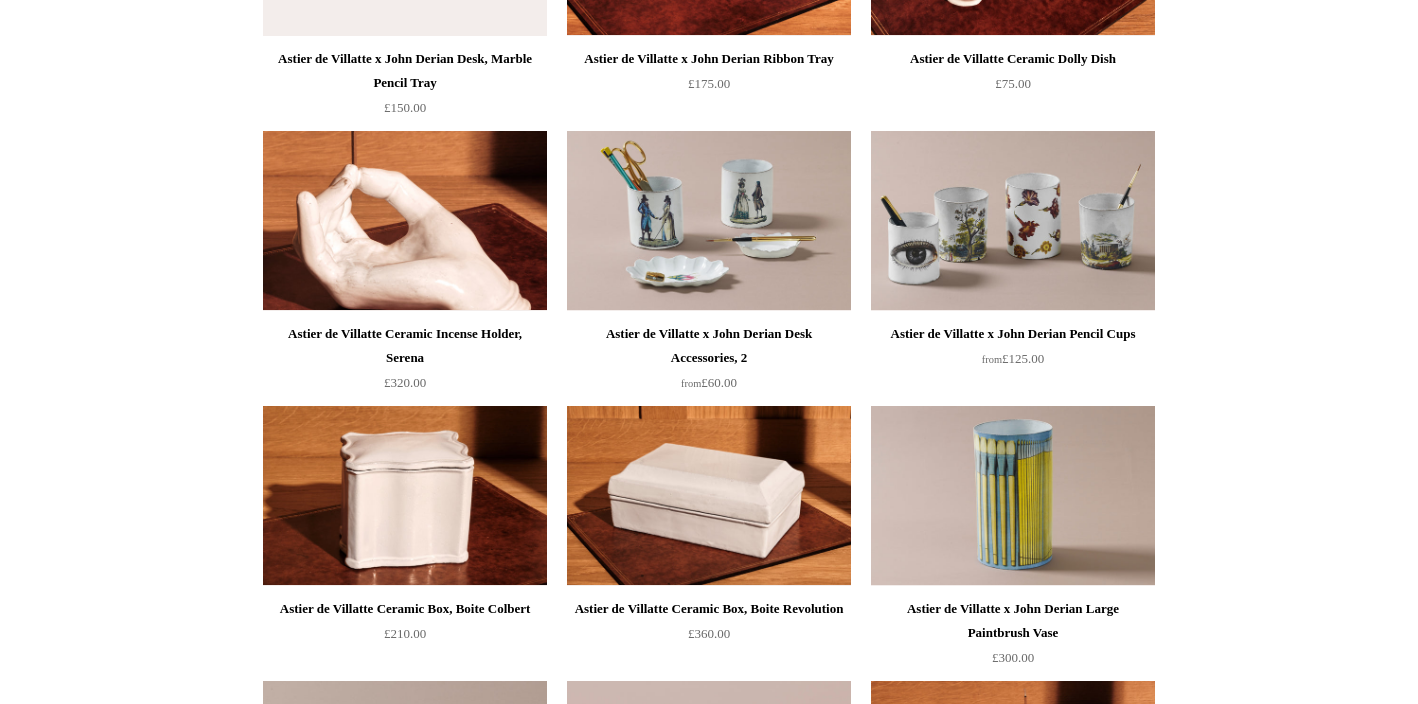 click at bounding box center (405, 221) 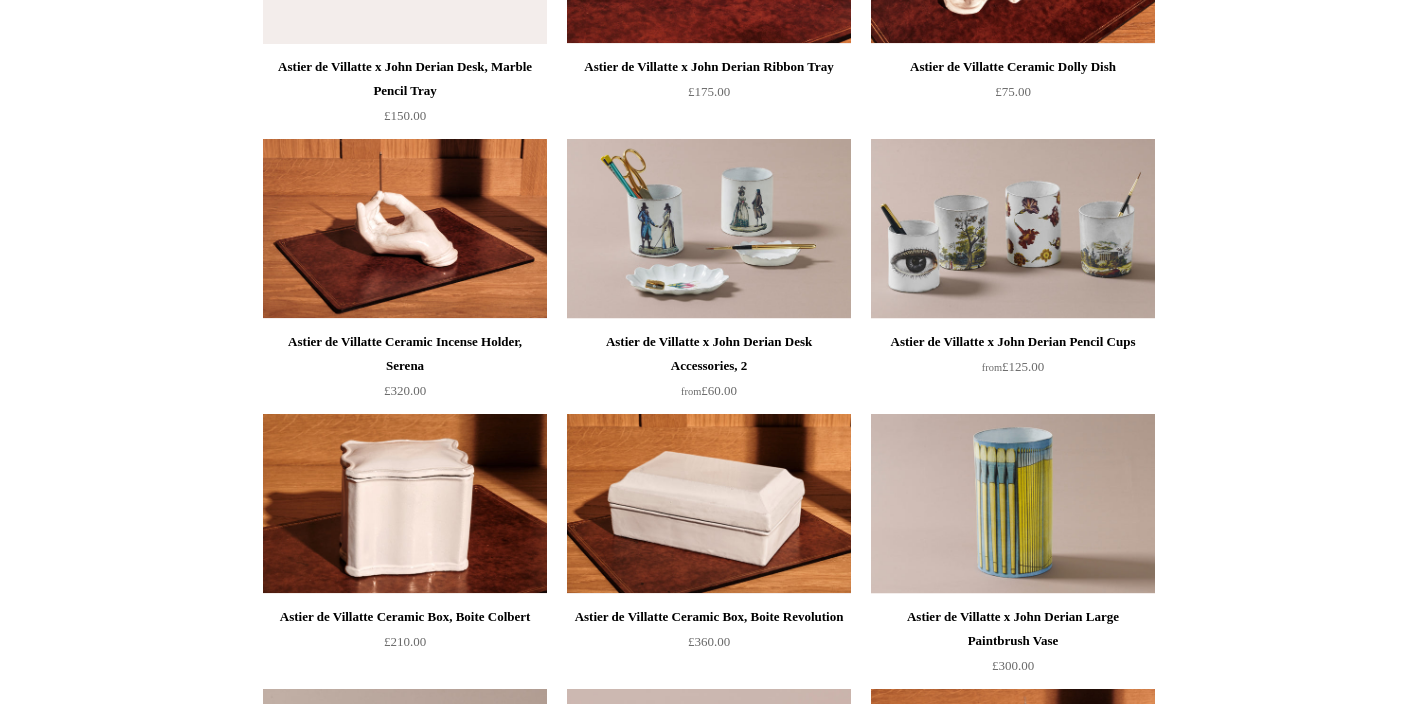 scroll, scrollTop: 0, scrollLeft: 0, axis: both 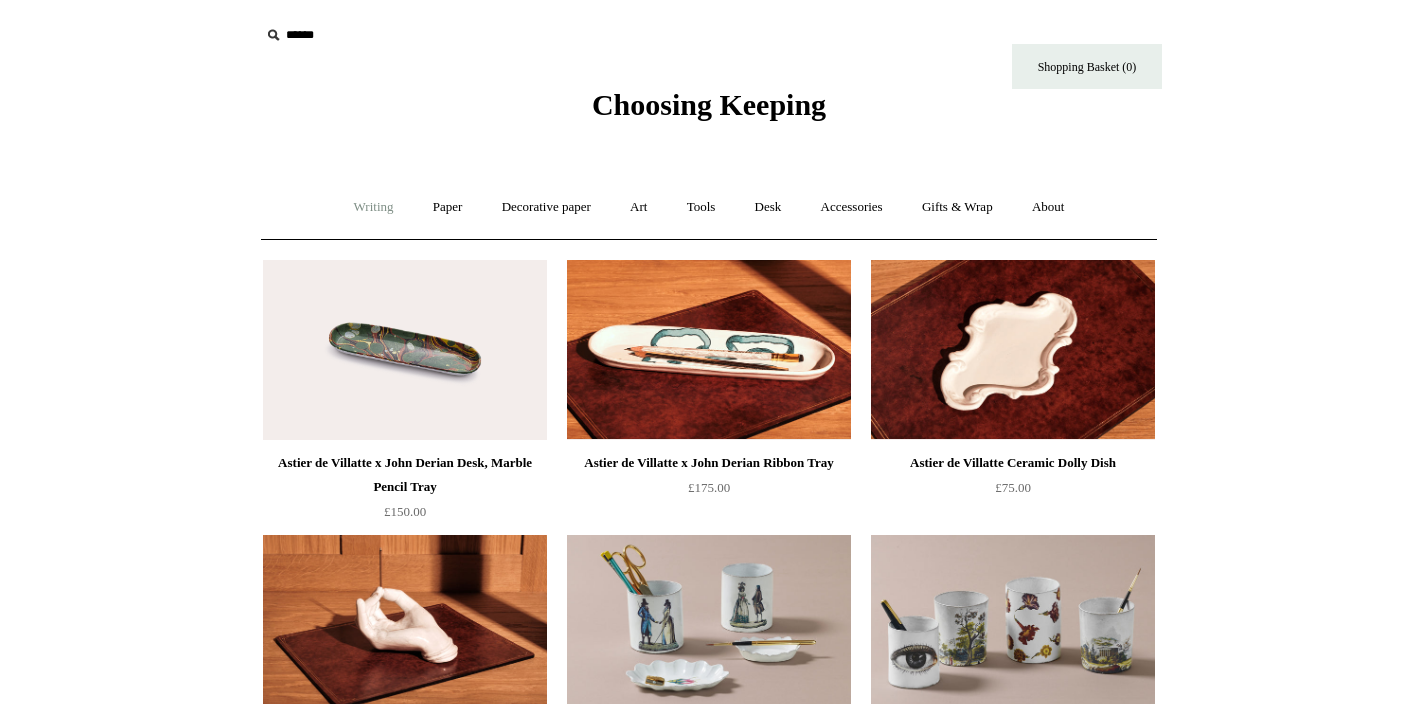 click on "Writing +" at bounding box center [374, 207] 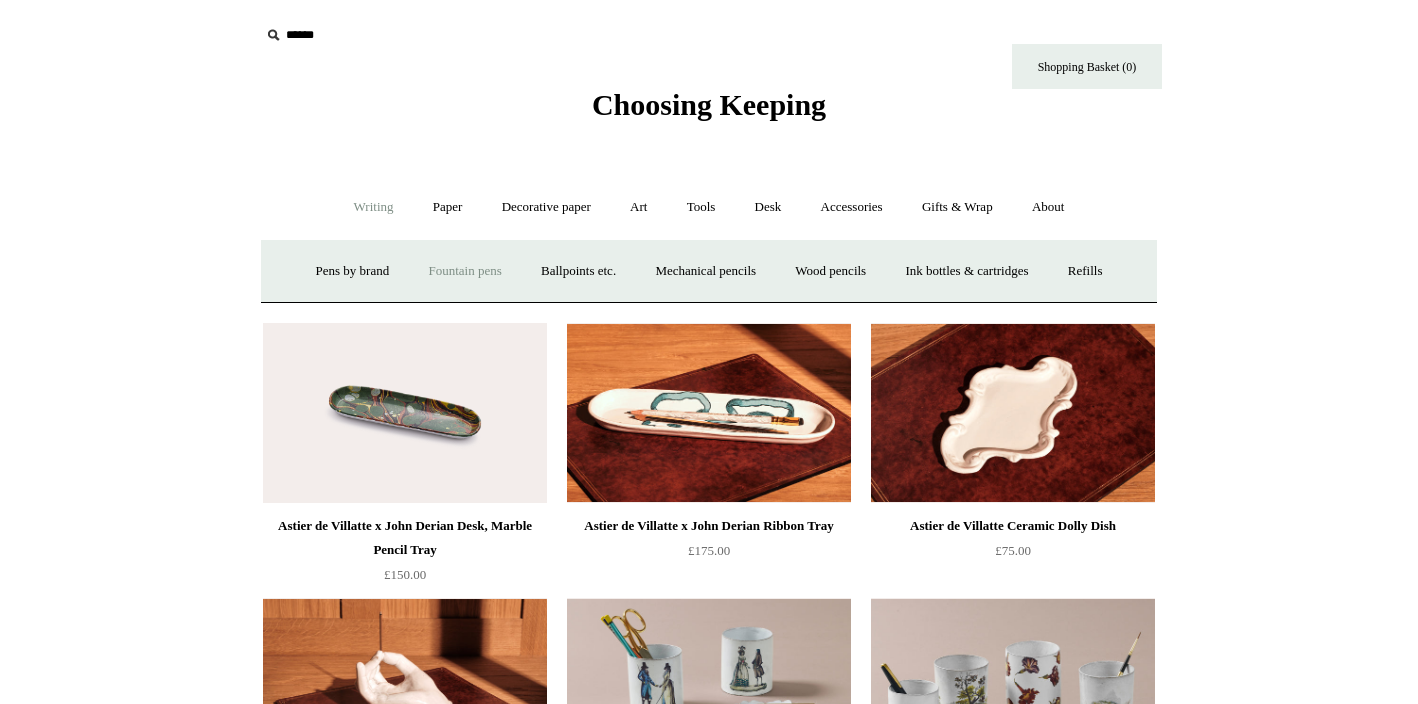 click on "Fountain pens +" at bounding box center [464, 271] 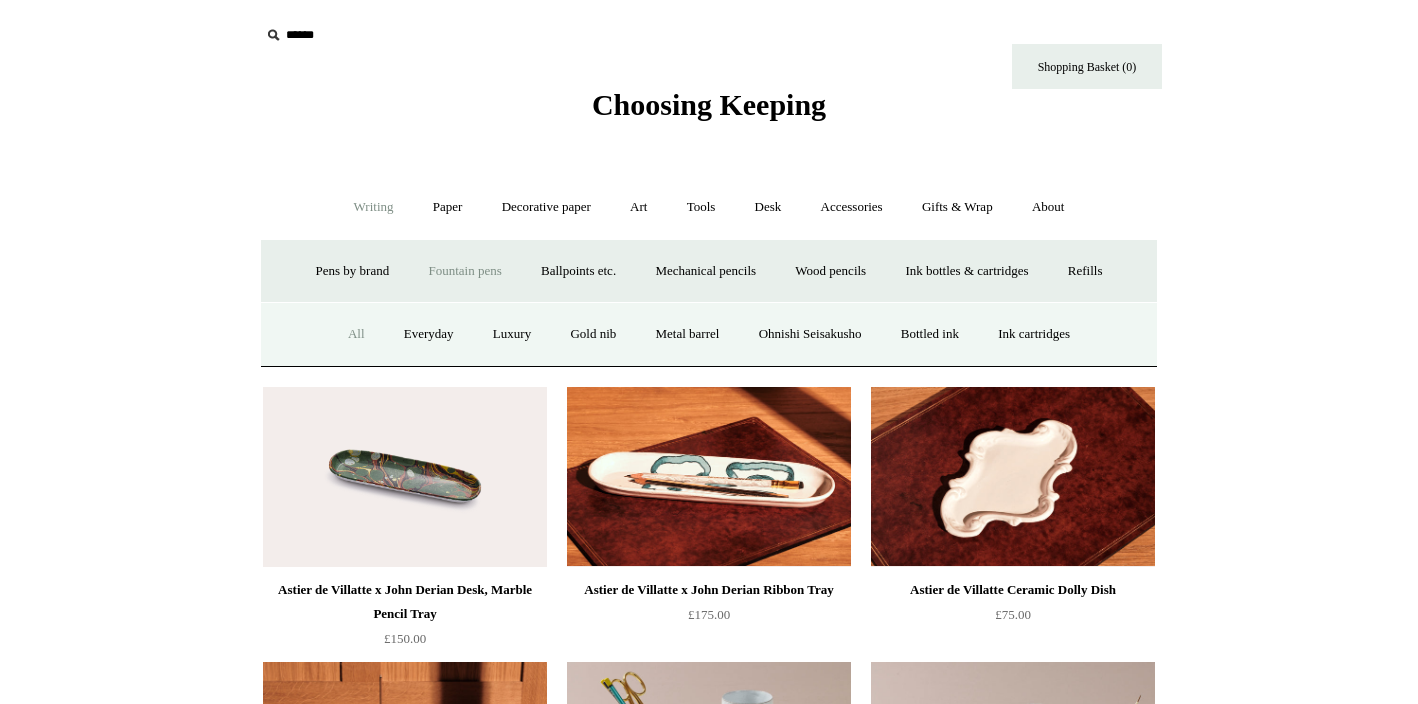 click on "All" at bounding box center (356, 334) 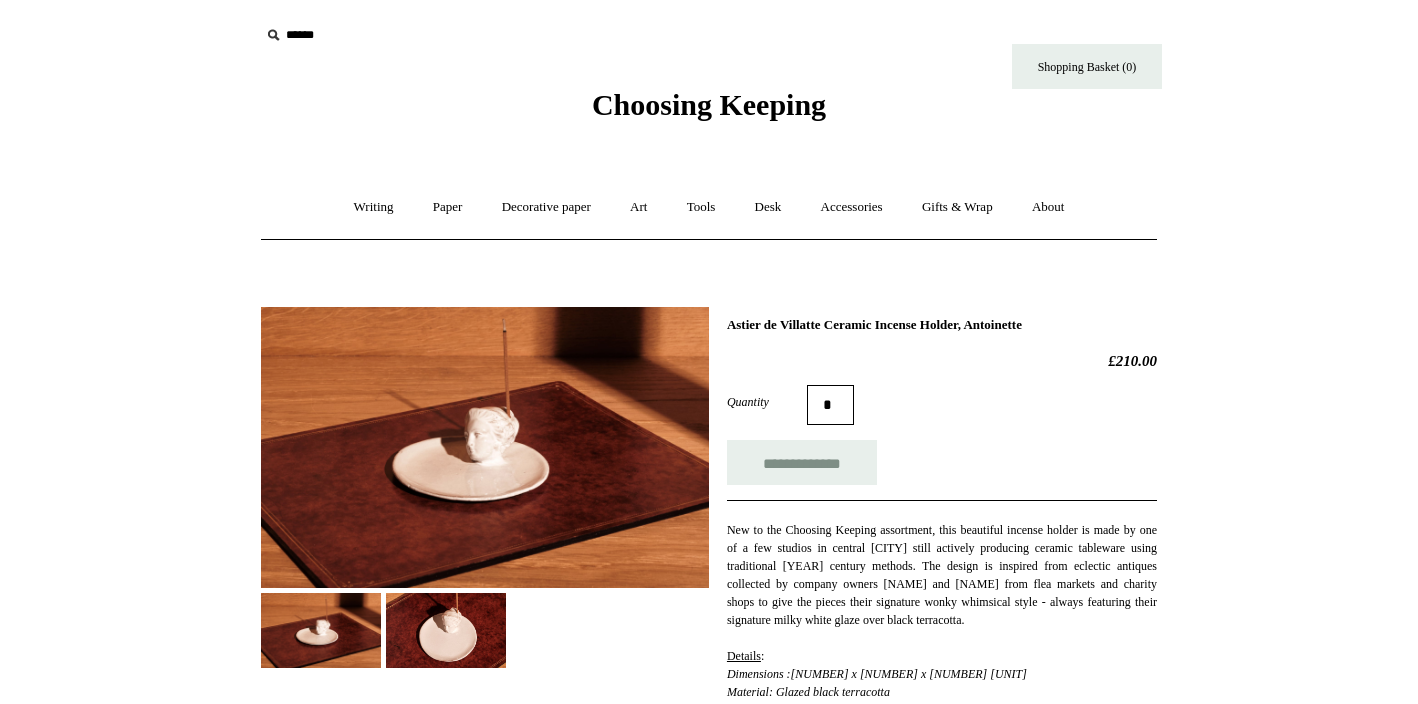 scroll, scrollTop: 0, scrollLeft: 0, axis: both 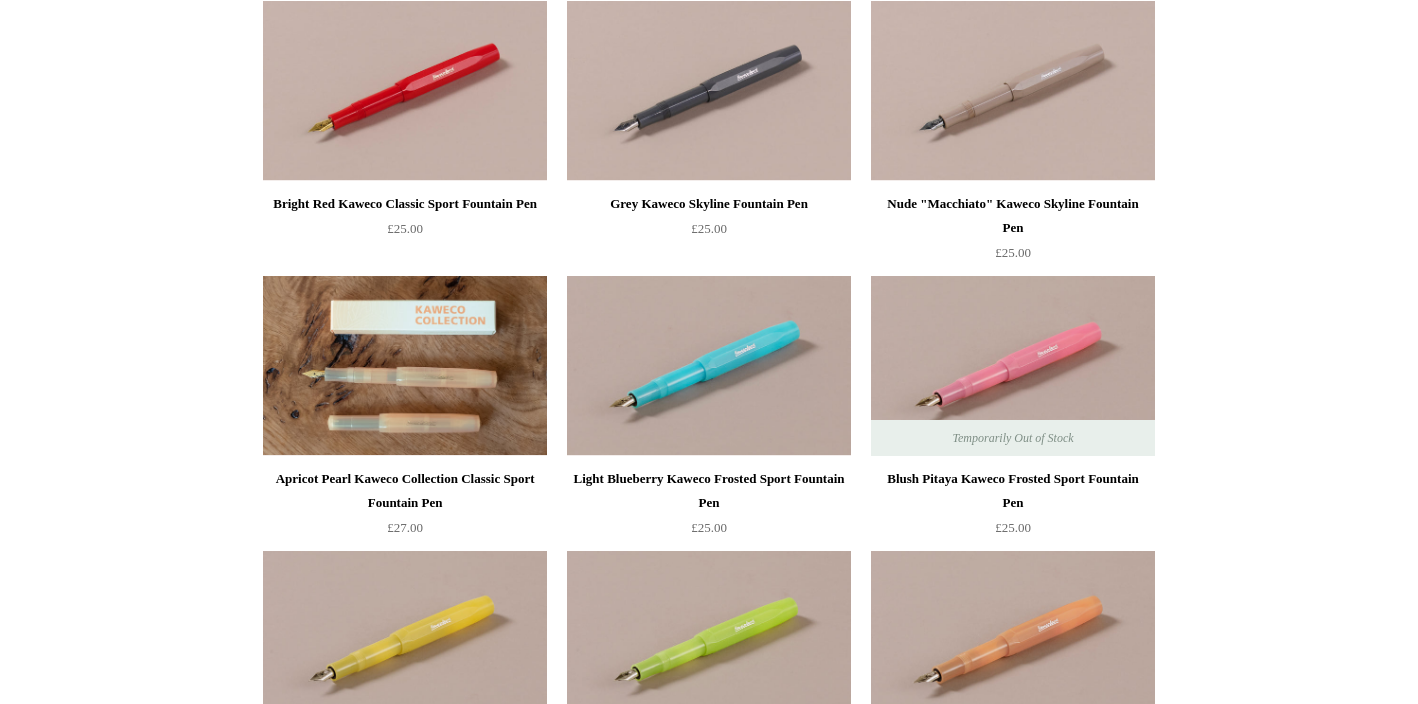 click at bounding box center [405, 366] 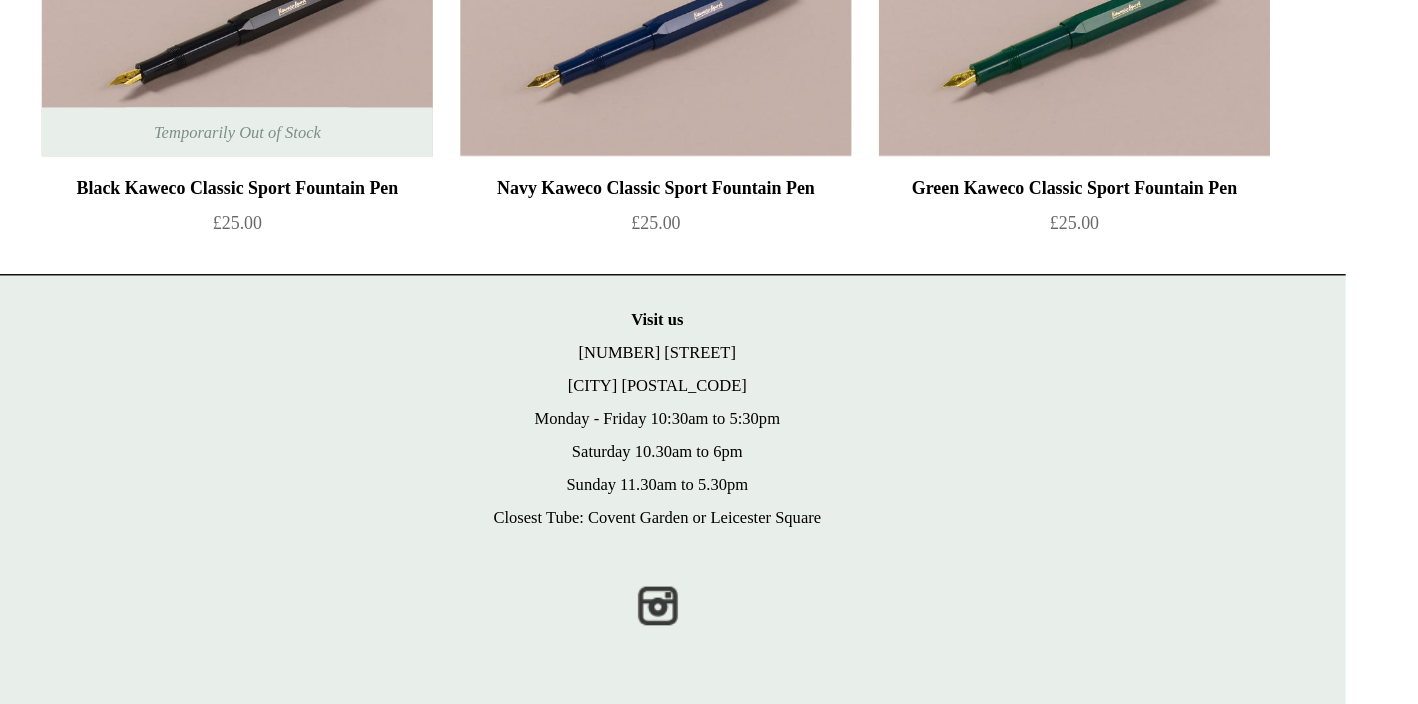scroll, scrollTop: 1378, scrollLeft: 0, axis: vertical 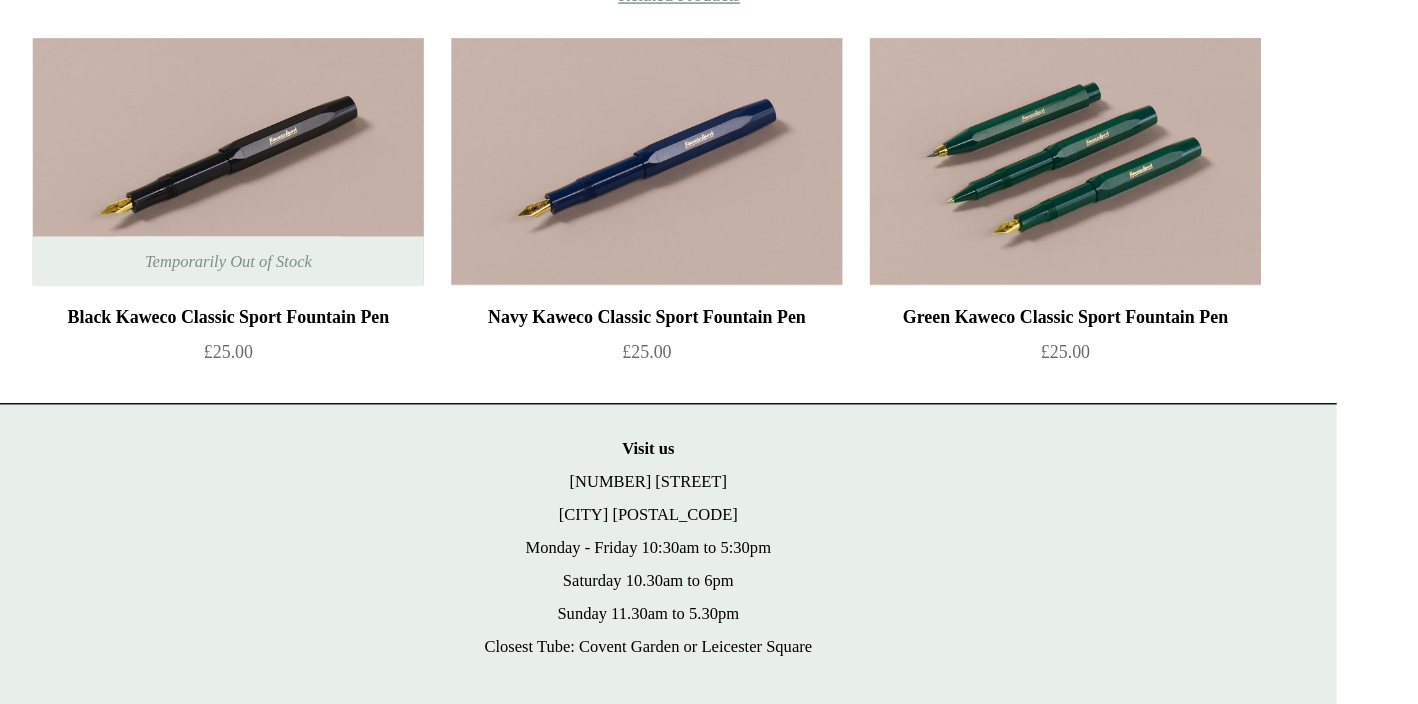 click at bounding box center [1012, 216] 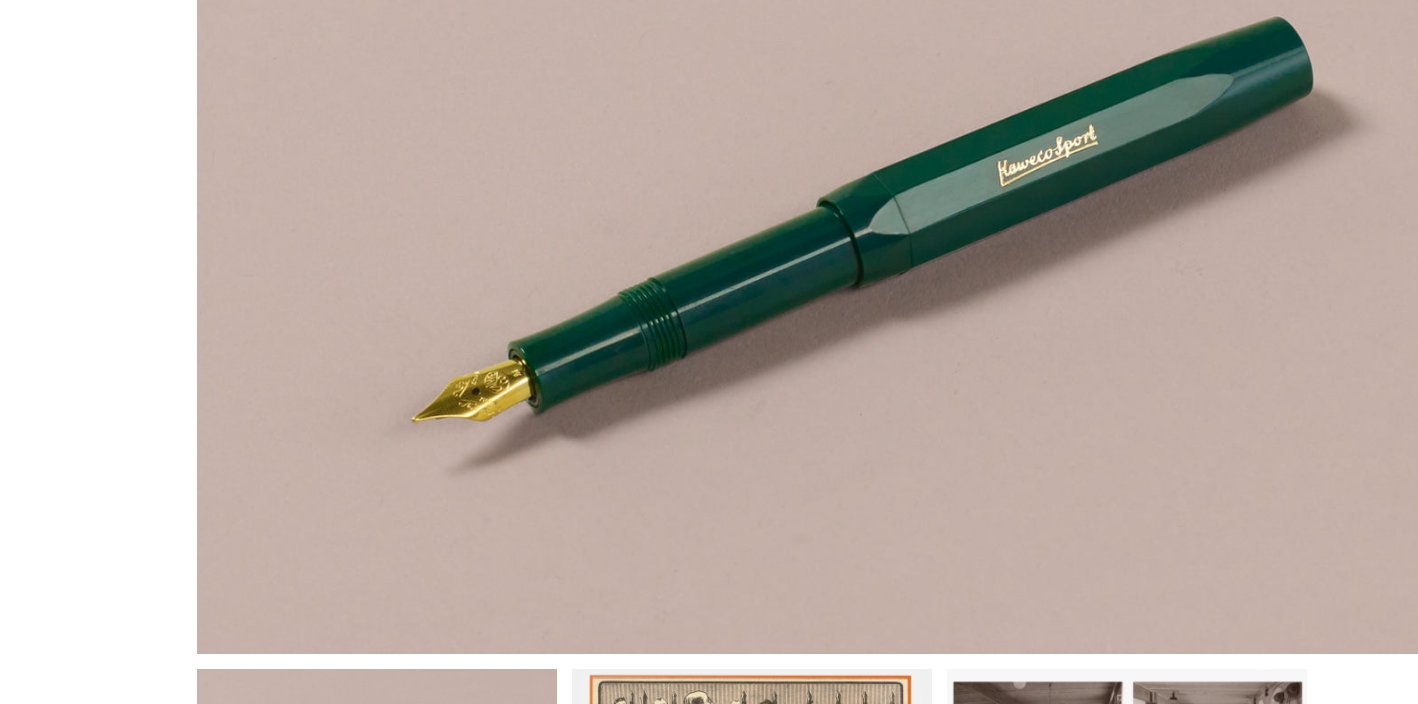 scroll, scrollTop: 369, scrollLeft: 0, axis: vertical 